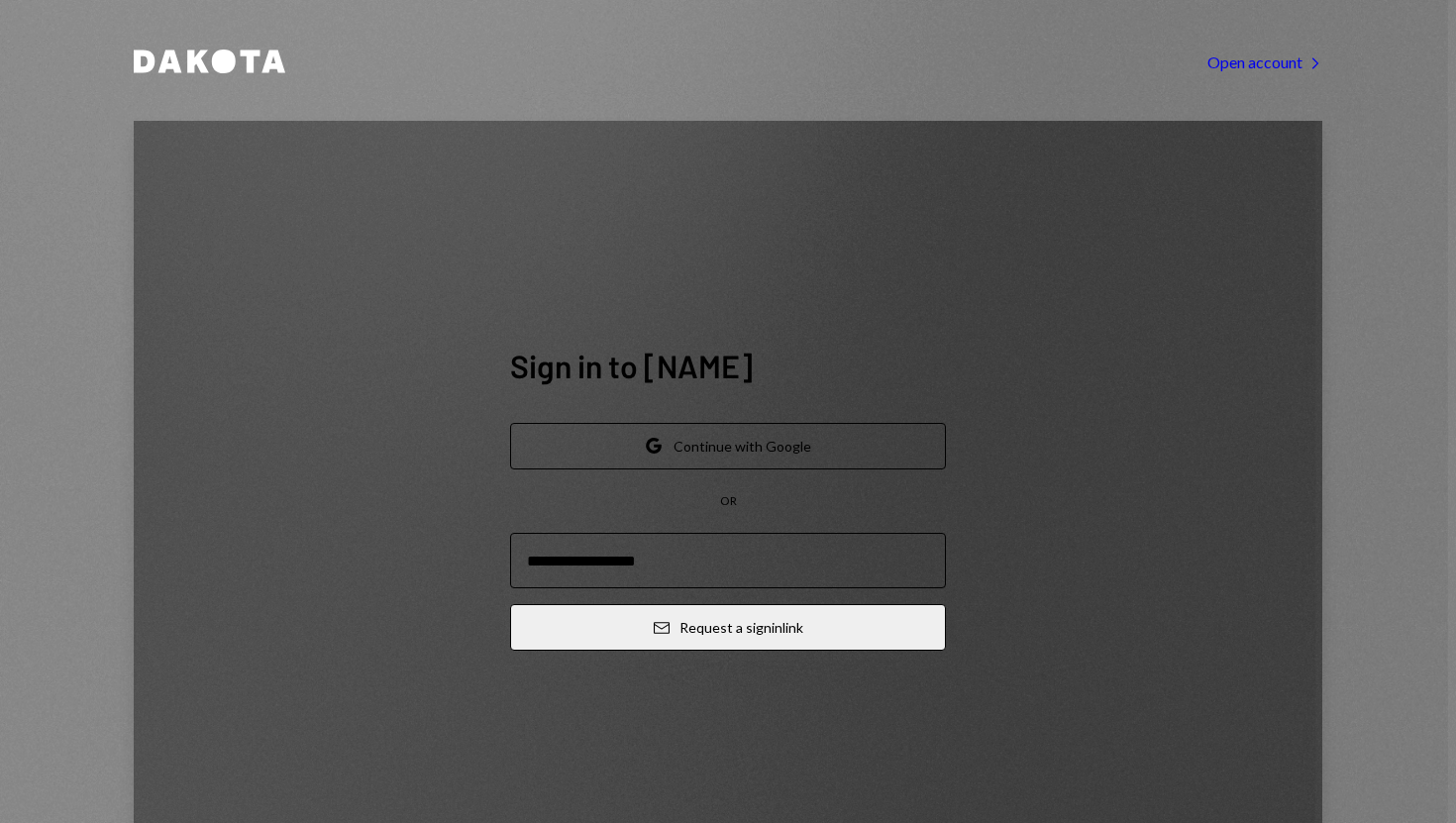 scroll, scrollTop: 0, scrollLeft: 0, axis: both 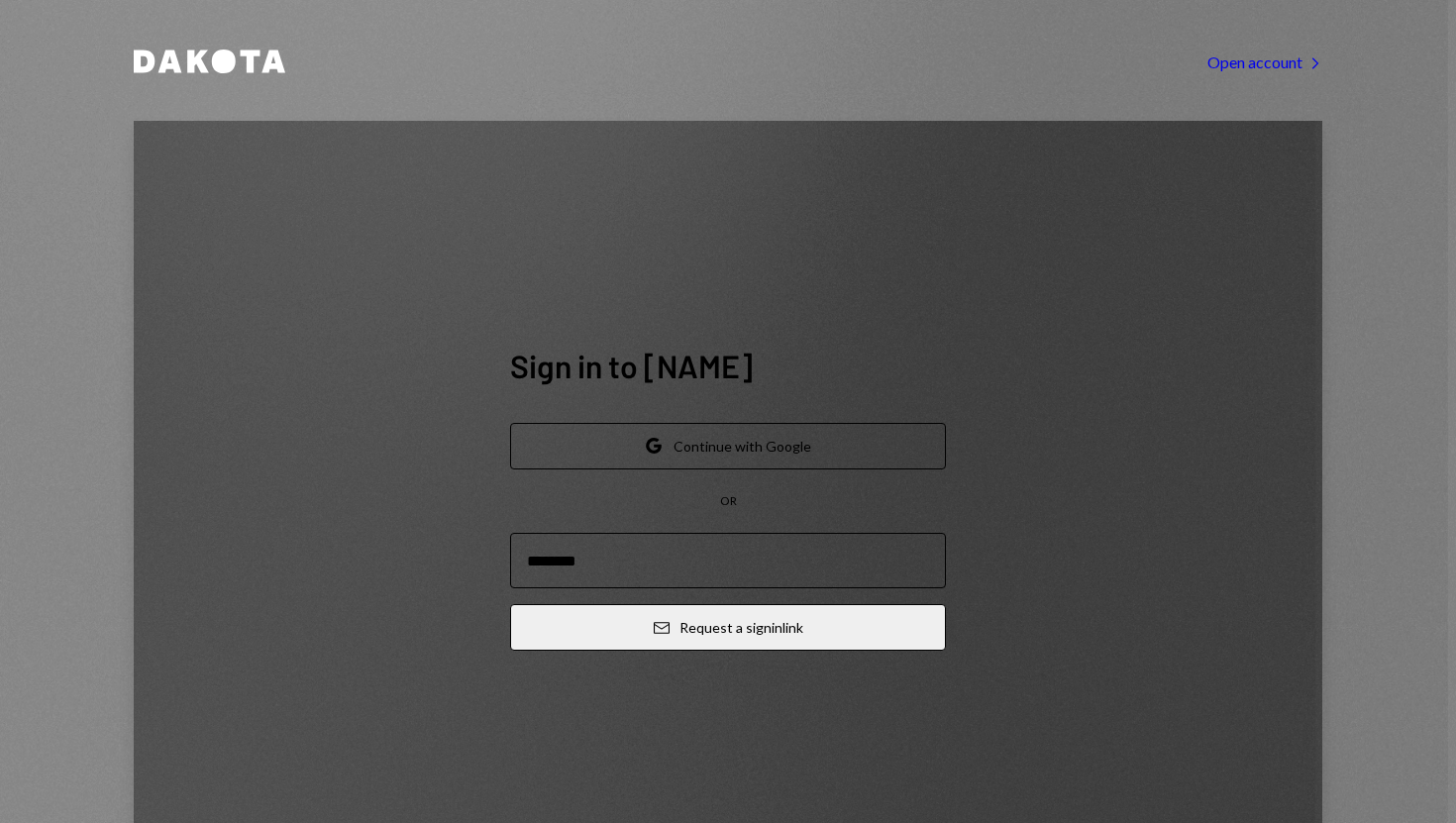 type on "**********" 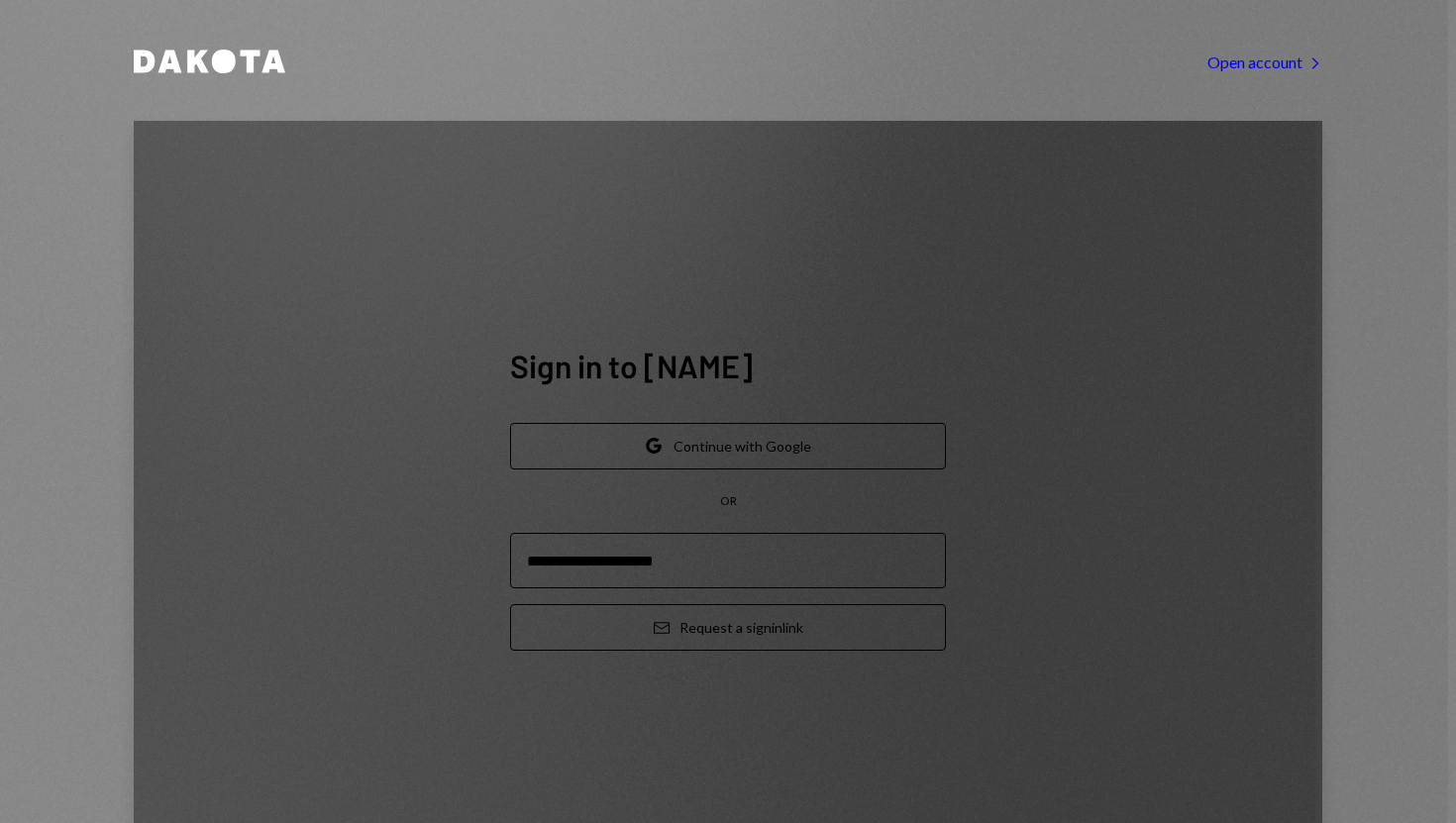 click on "Email Request a sign  in  link" at bounding box center (728, 627) 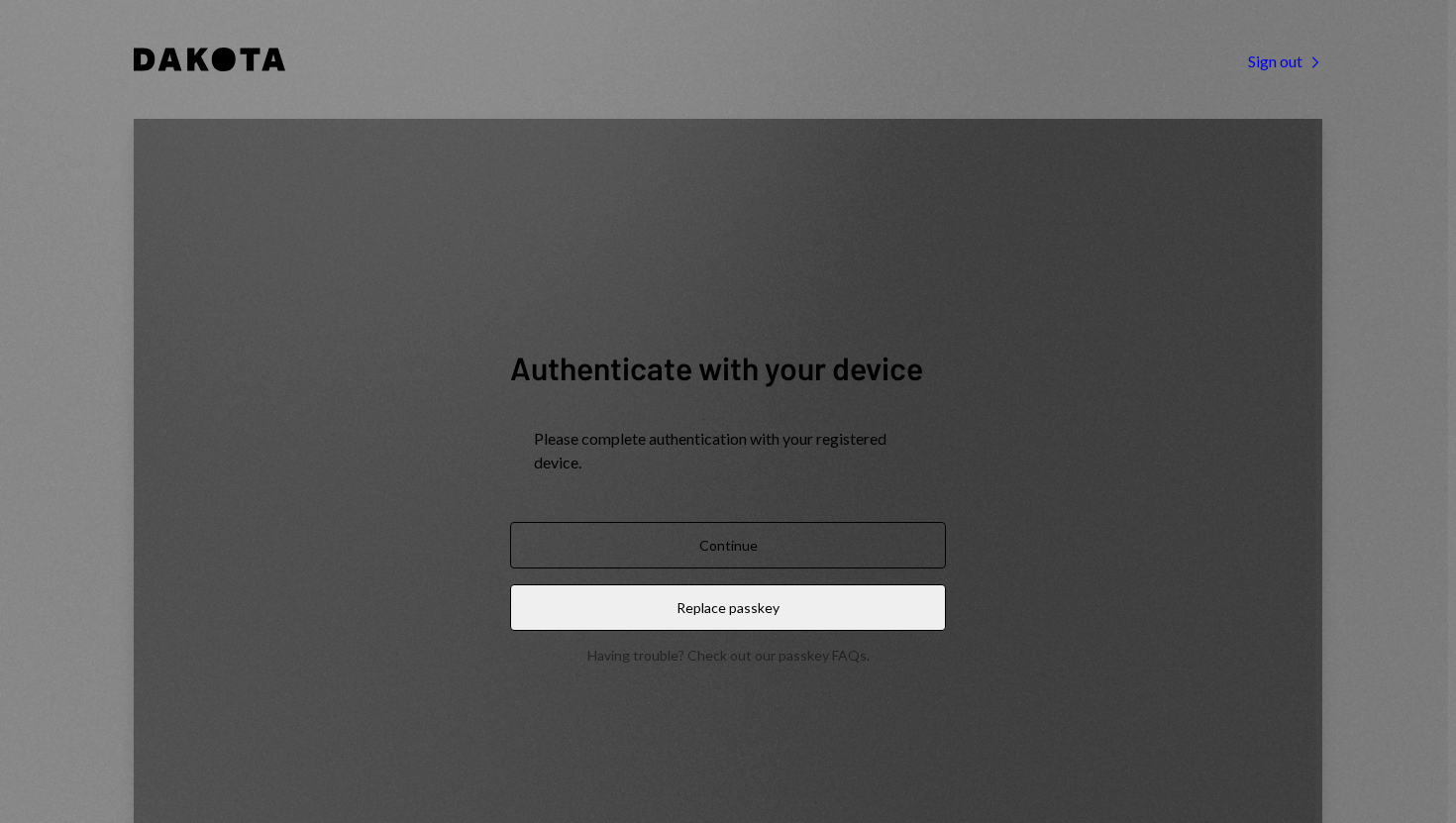 scroll, scrollTop: 0, scrollLeft: 0, axis: both 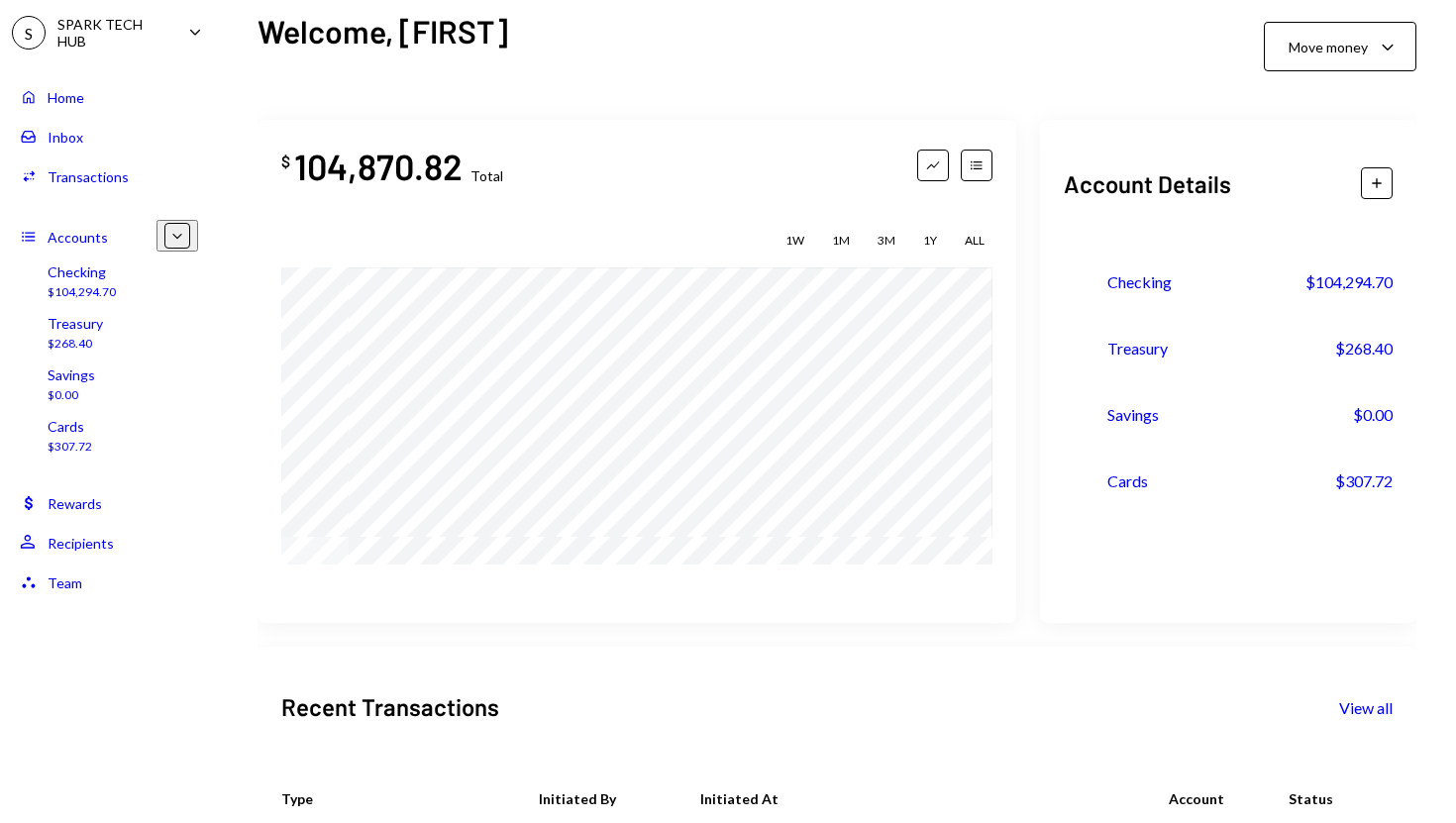 click on "Cards $307.72" at bounding box center [109, 437] 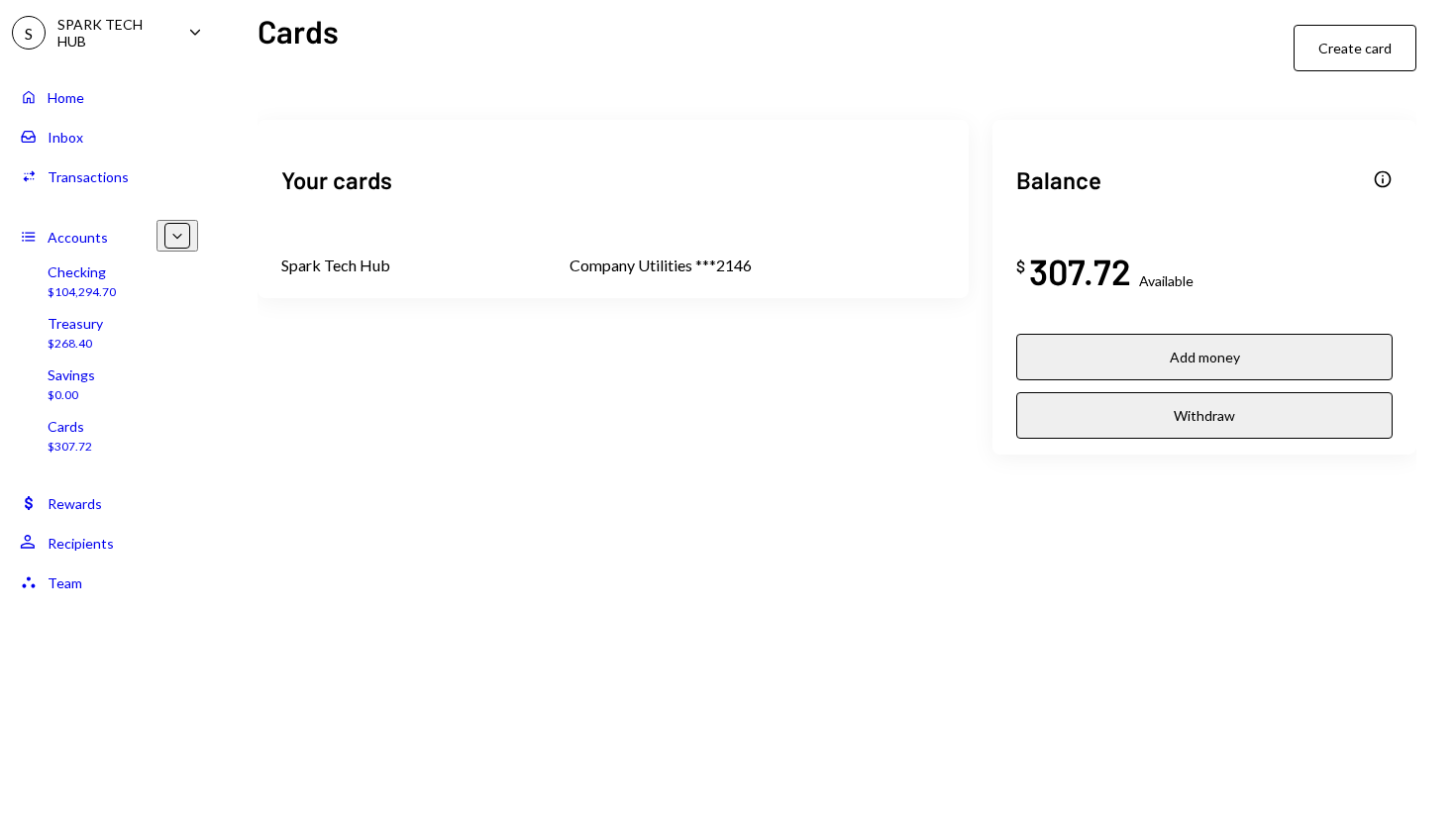 click on "Company Utilities  ***2146" at bounding box center (336, 265) 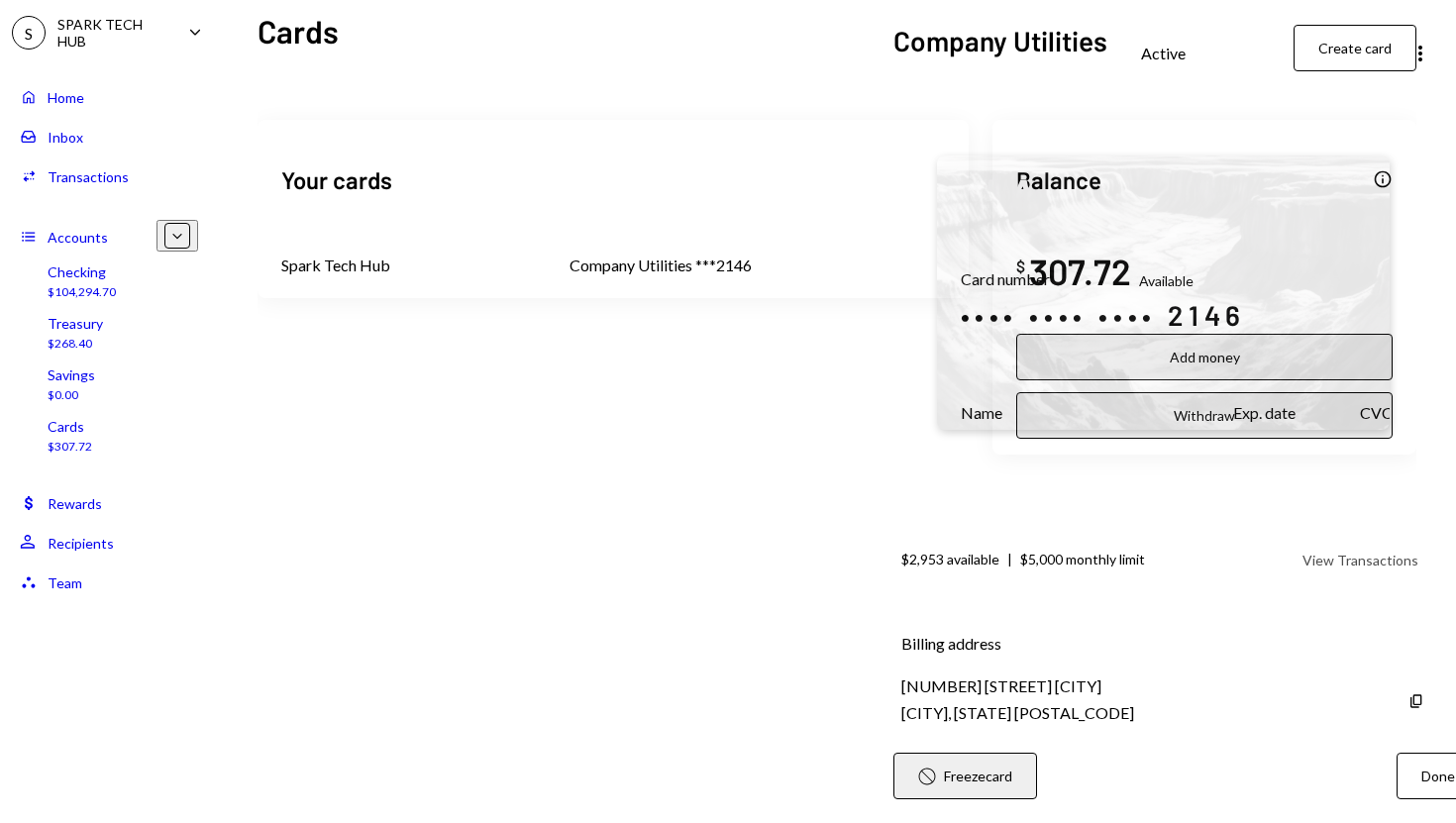 click at bounding box center [1163, 292] 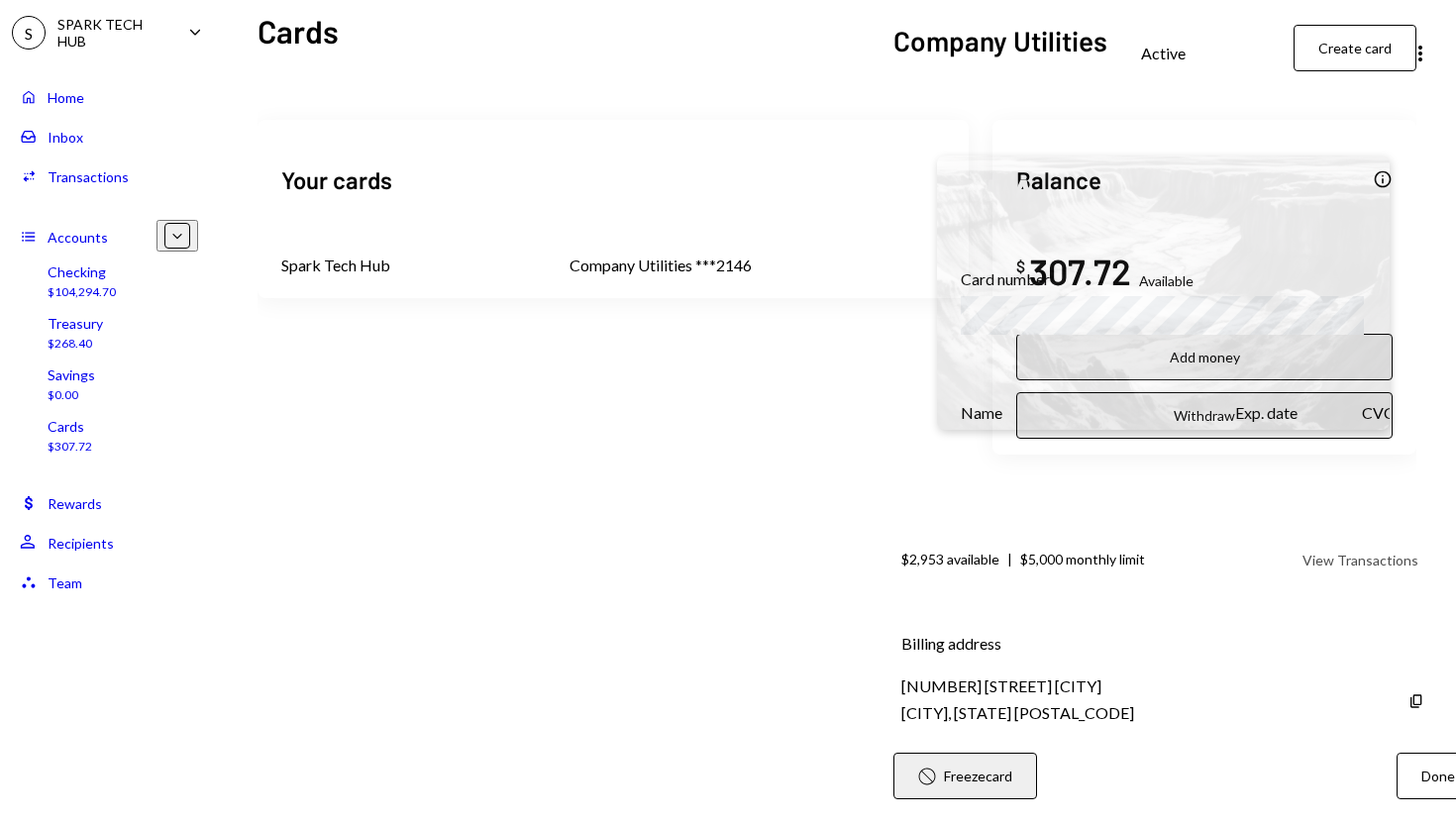 click on "Done" at bounding box center [1438, 775] 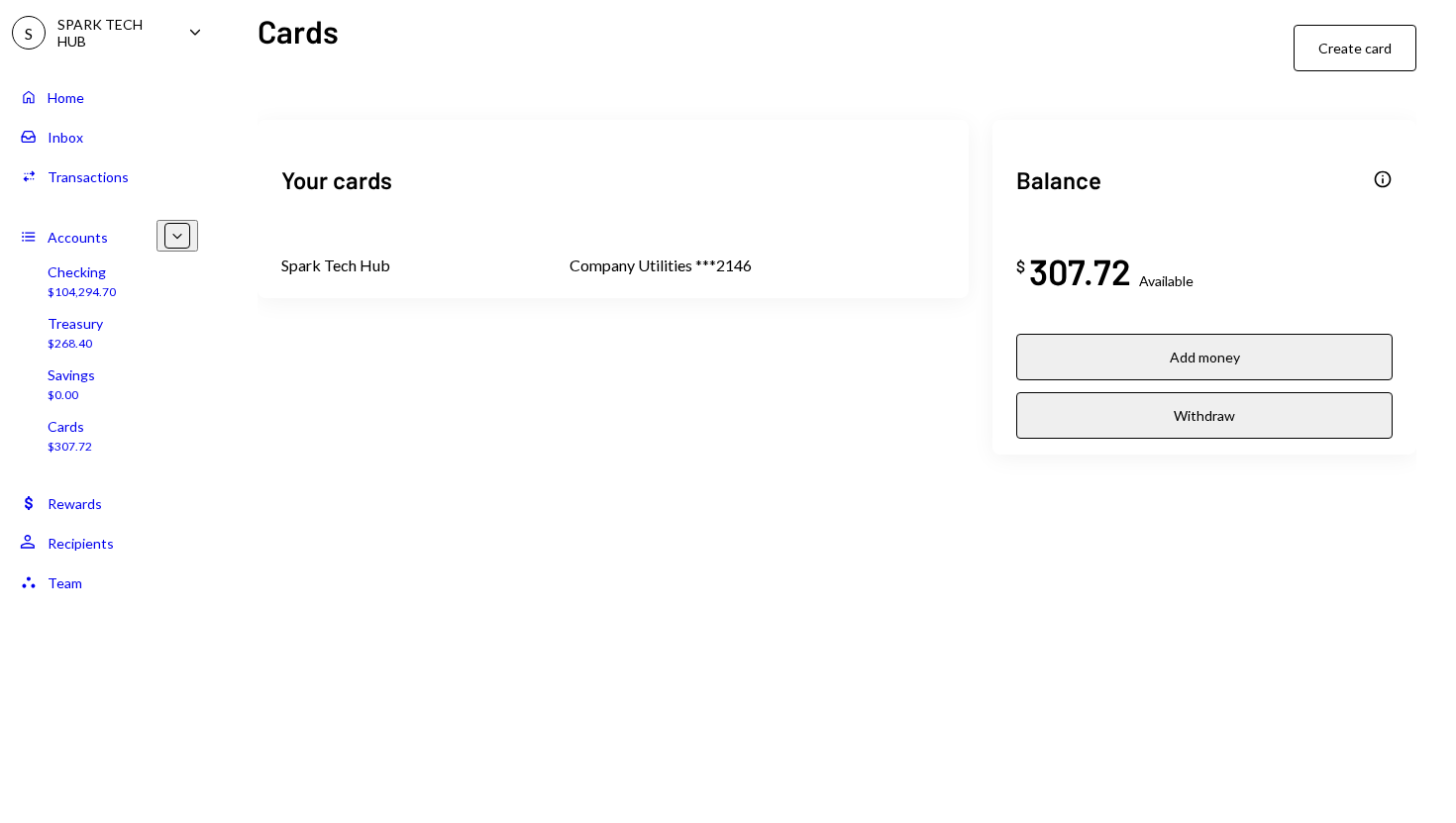 click on "Company Utilities  ***2146" at bounding box center [757, 265] 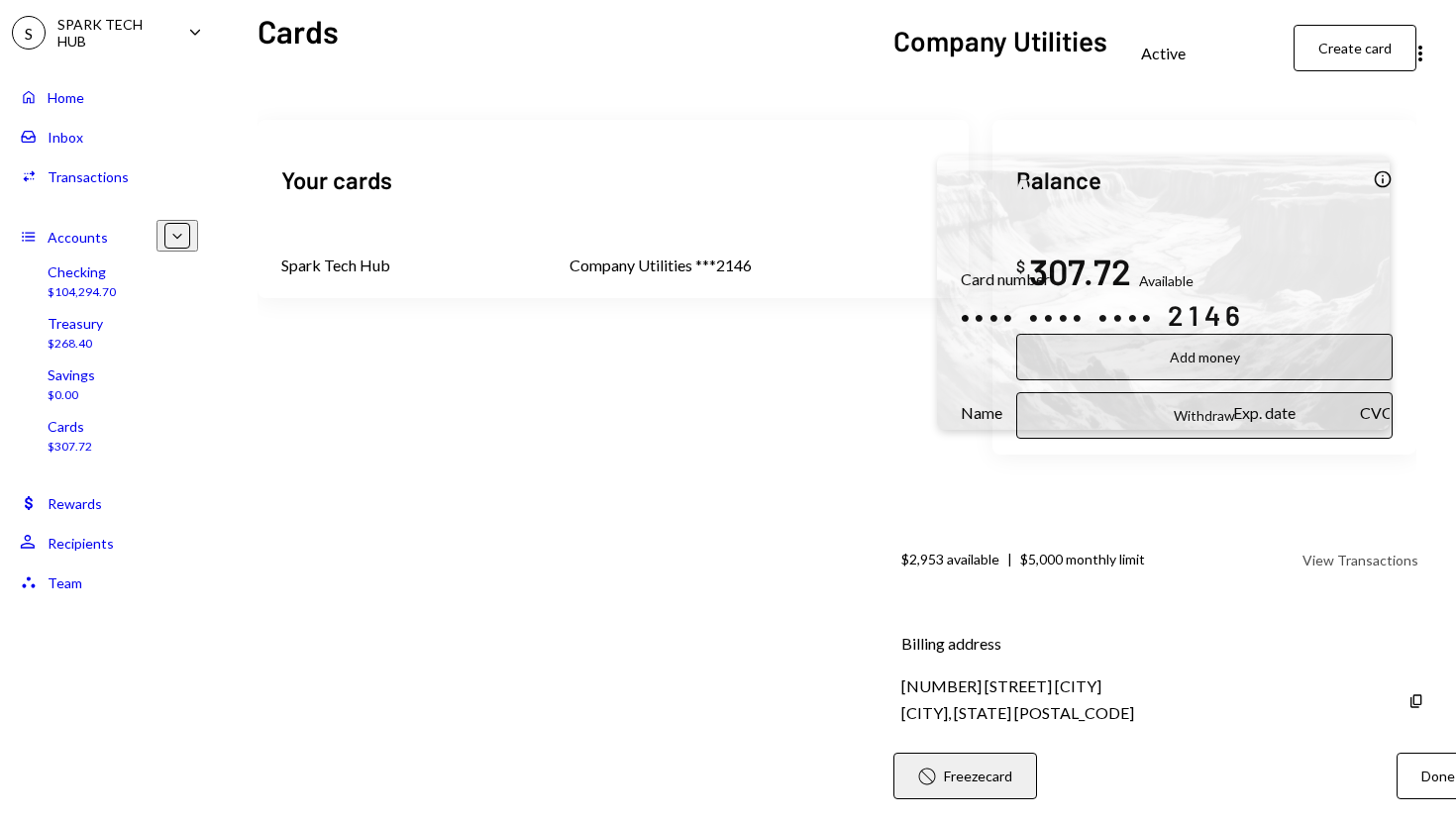 click at bounding box center [1163, 292] 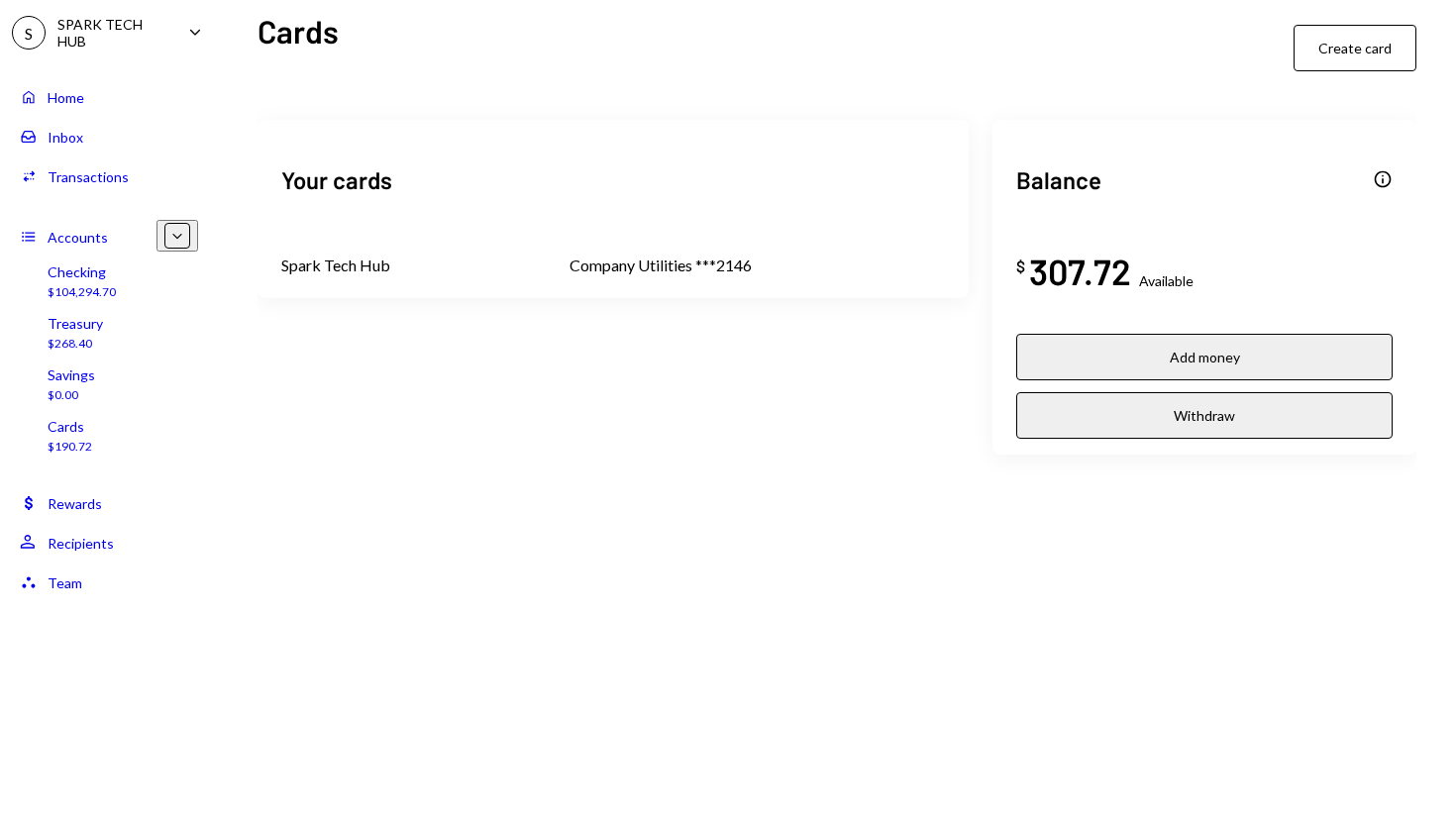 click on "Transactions" at bounding box center (88, 176) 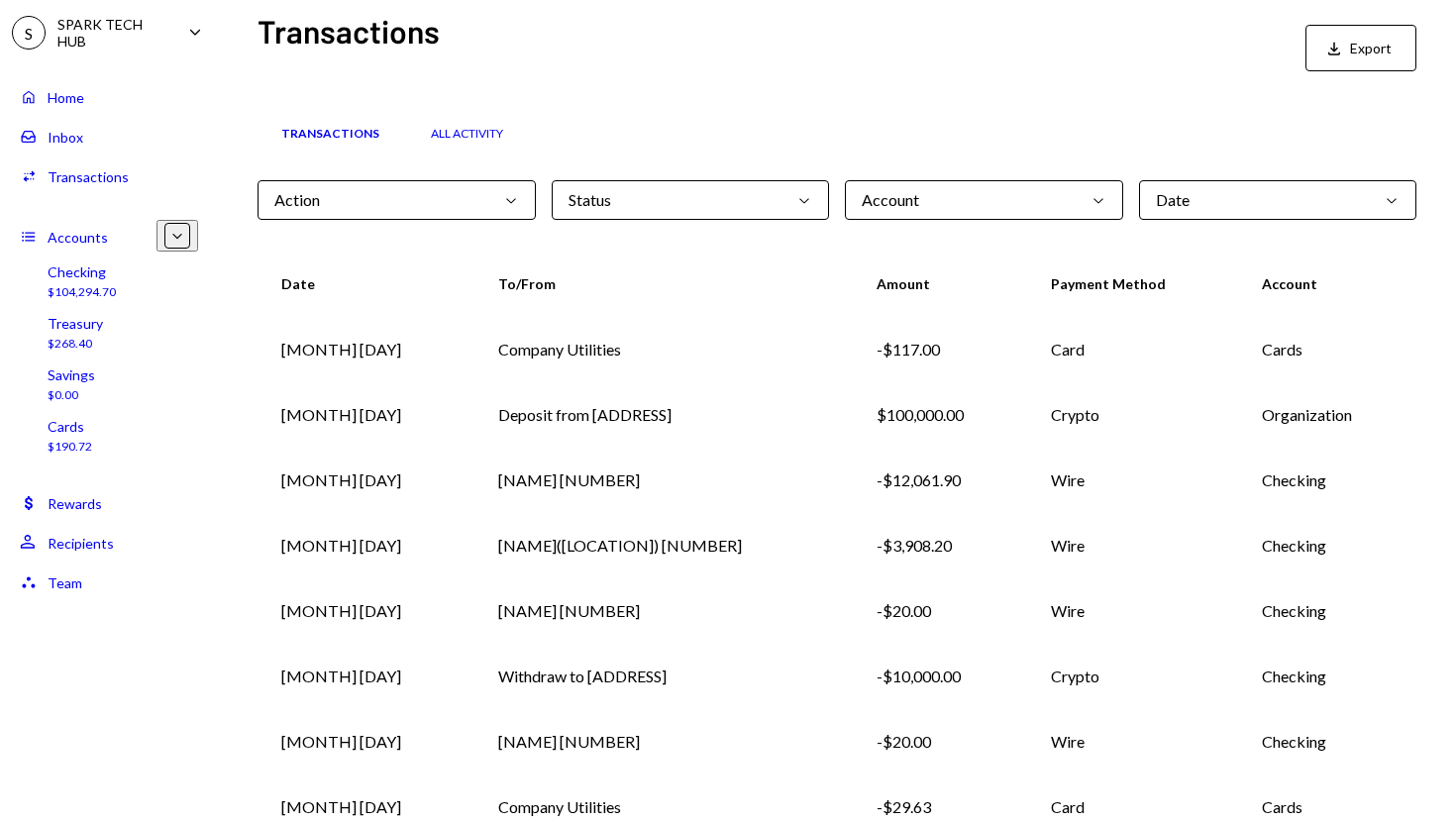 click on "Action Chevron Down" at bounding box center [396, 200] 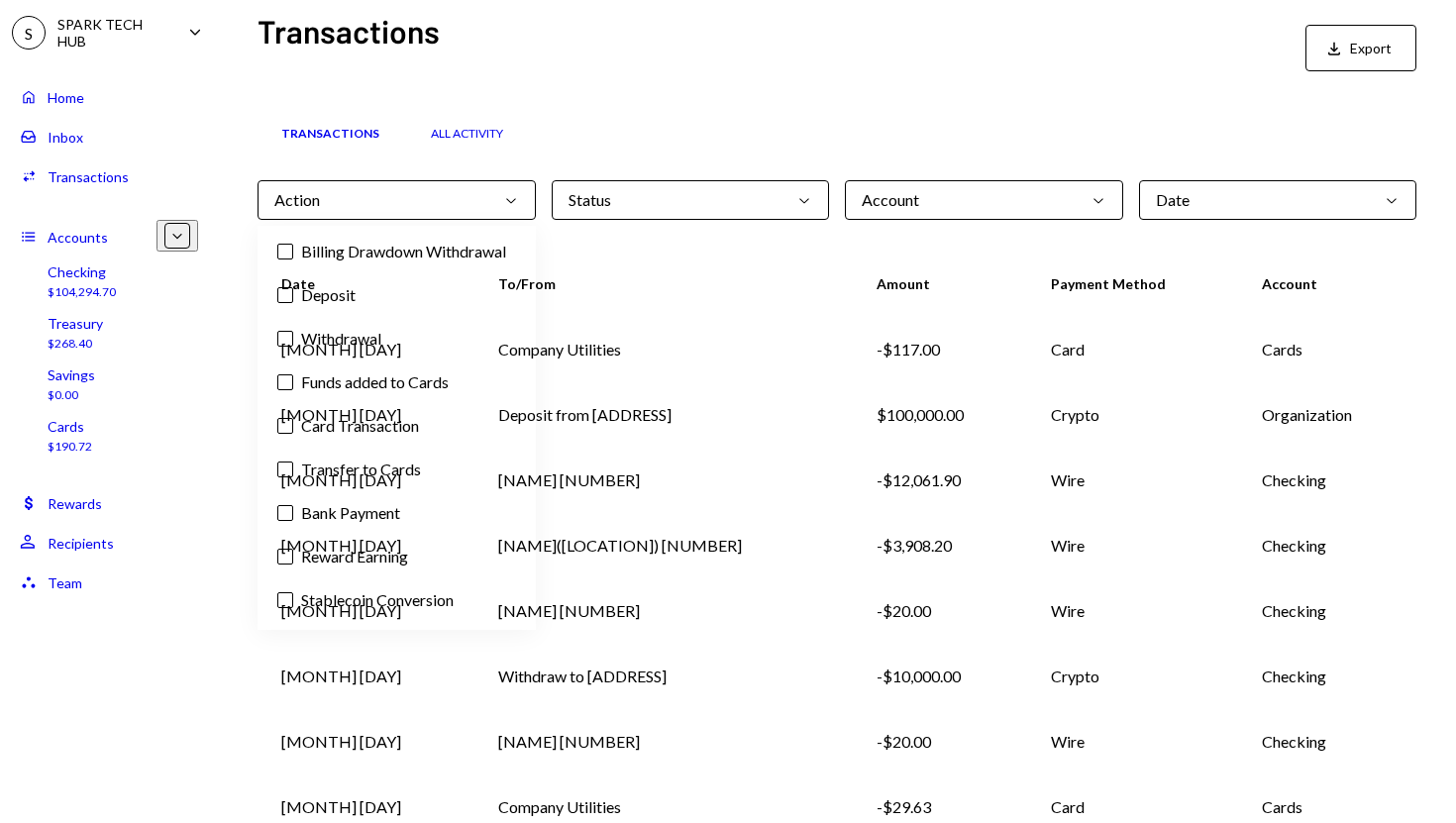 click on "Transactions All Activity Action Chevron Down Status Chevron Down Account Chevron Down Date Chevron Down Date To/From Amount Payment Method Account [MONTH] [DAY] Company Utilities -$117.00 Card Cards [MONTH] [DAY] Deposit from [ADDRESS] $100,000.00 Crypto Organization [MONTH] [DAY] [NAME] [NUMBER] -$12,061.90 Wire Checking [MONTH] [DAY] [NAME]([LOCATION]) [NUMBER] -$3,908.20 Wire Checking [MONTH] [DAY] [NAME] [NUMBER] -$20.00 Wire Checking [MONTH] [DAY] Withdraw to [ADDRESS] -$10,000.00 Crypto Checking [MONTH] [DAY] [NAME] [NUMBER] -$20.00 Wire Checking [MONTH] [DAY] Company Utilities -$29.63 Card Cards [MONTH] [DAY] [BRAND] System -$250.00 – Checking [MONTH] [DAY] Company Utilities -$47.46 Card Cards Page 1 of 32 Double Arrow Left Chevron Left Chevron Right Double Arrow Right" at bounding box center [837, 586] 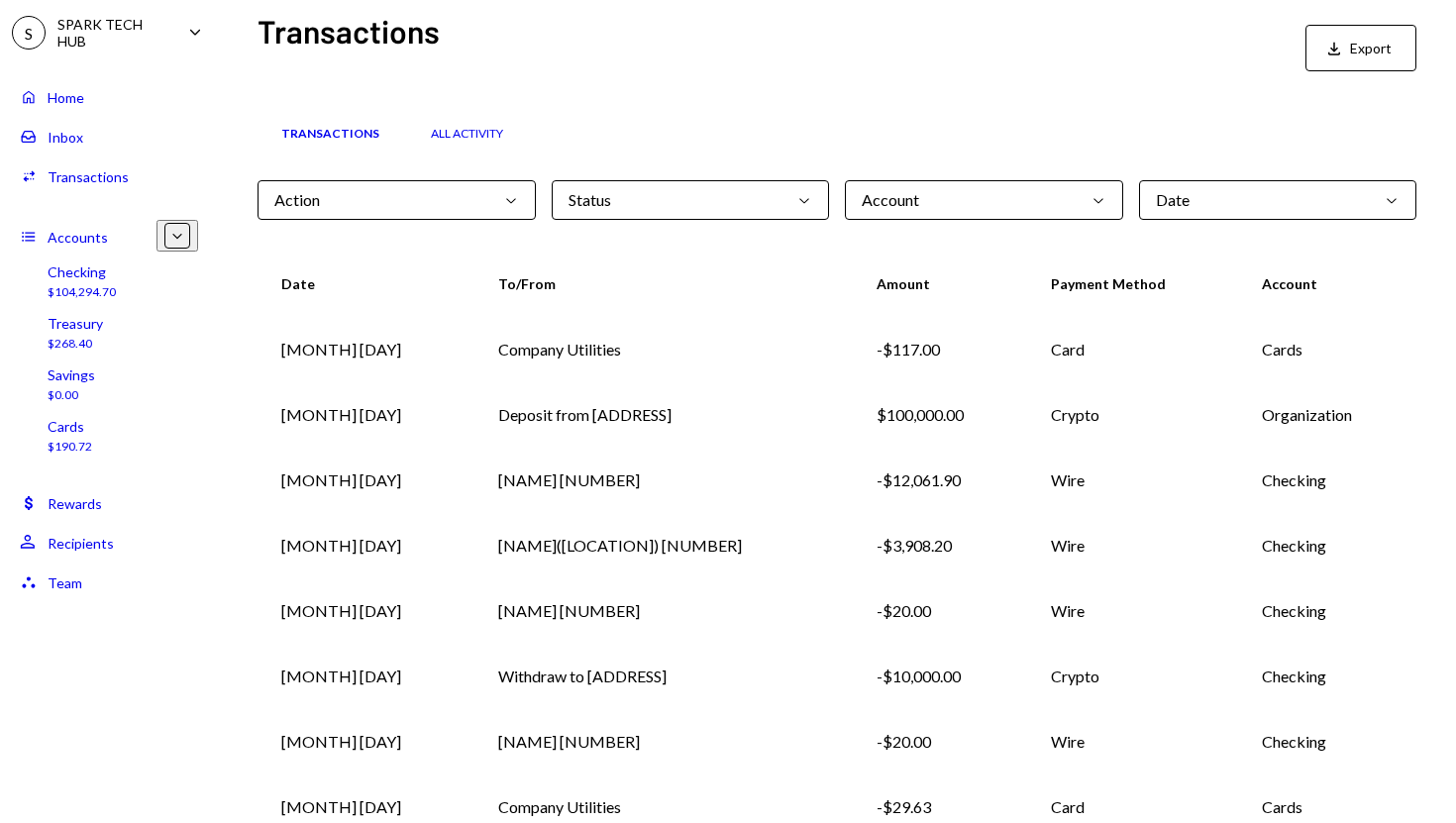 click on "Status Chevron Down" at bounding box center [690, 200] 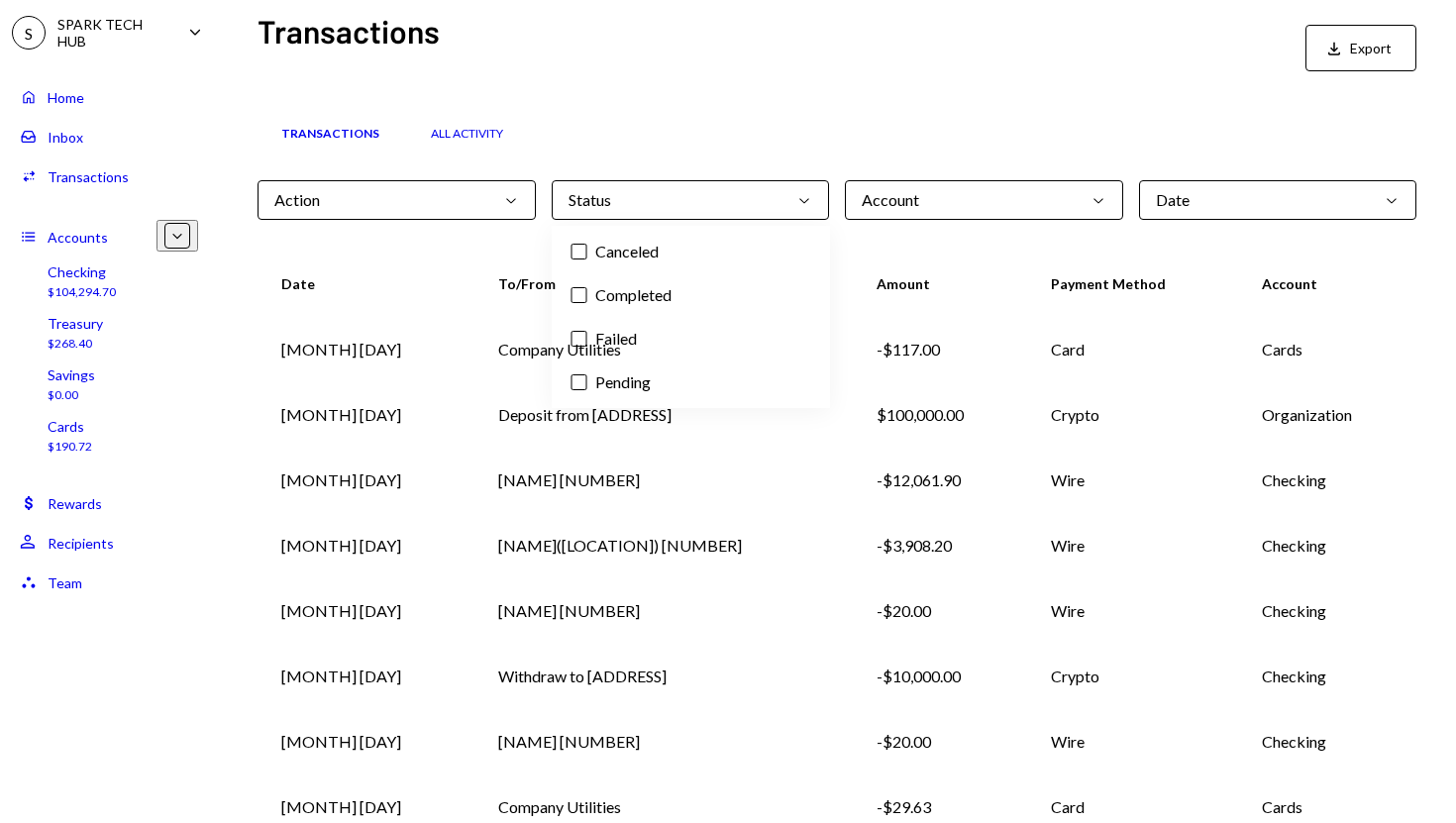 click on "Completed" at bounding box center [690, 295] 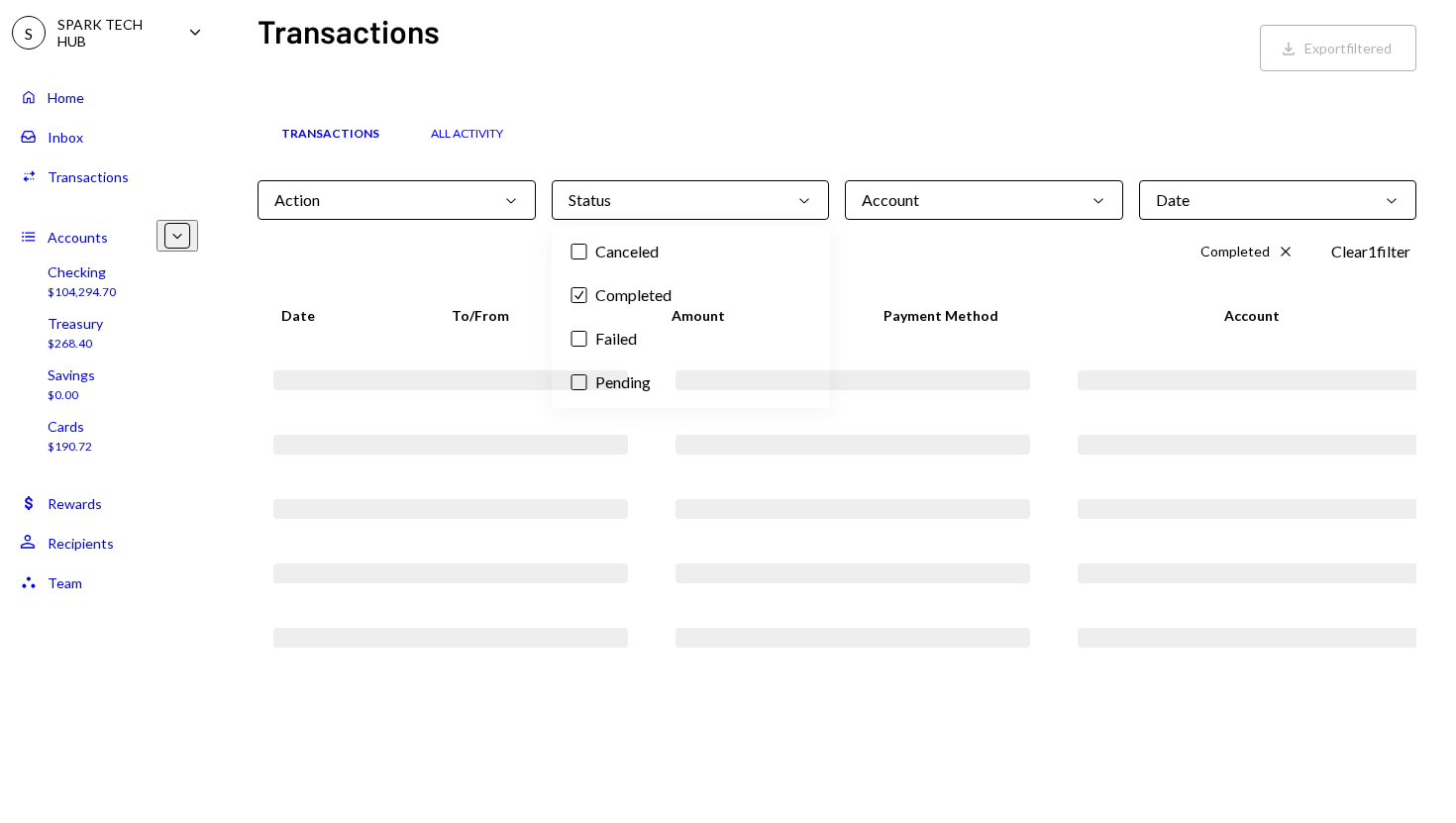 click on "Account Chevron Down" at bounding box center (984, 200) 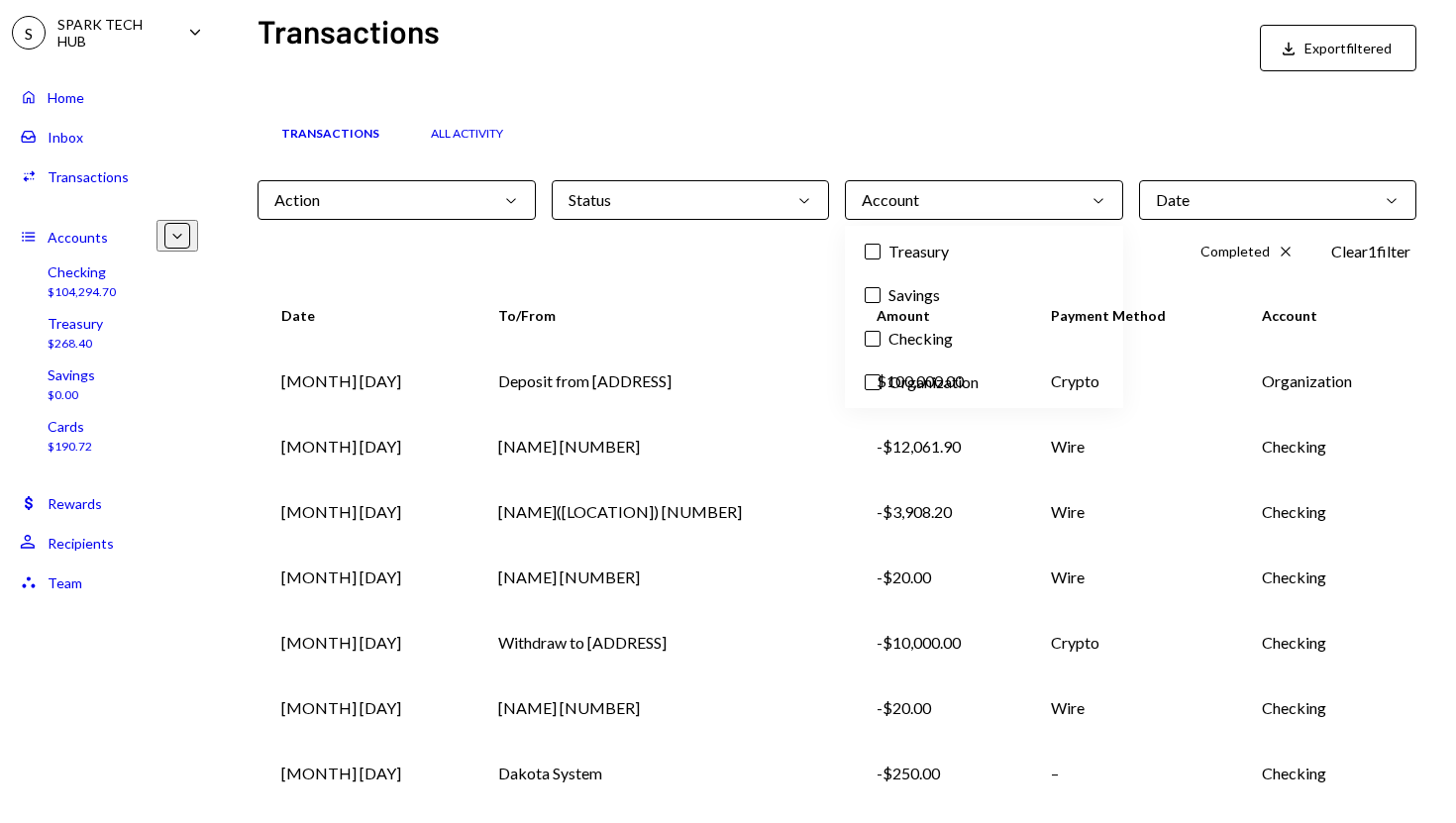 click on "Completed Cross Clear 1 filter" at bounding box center [837, 252] 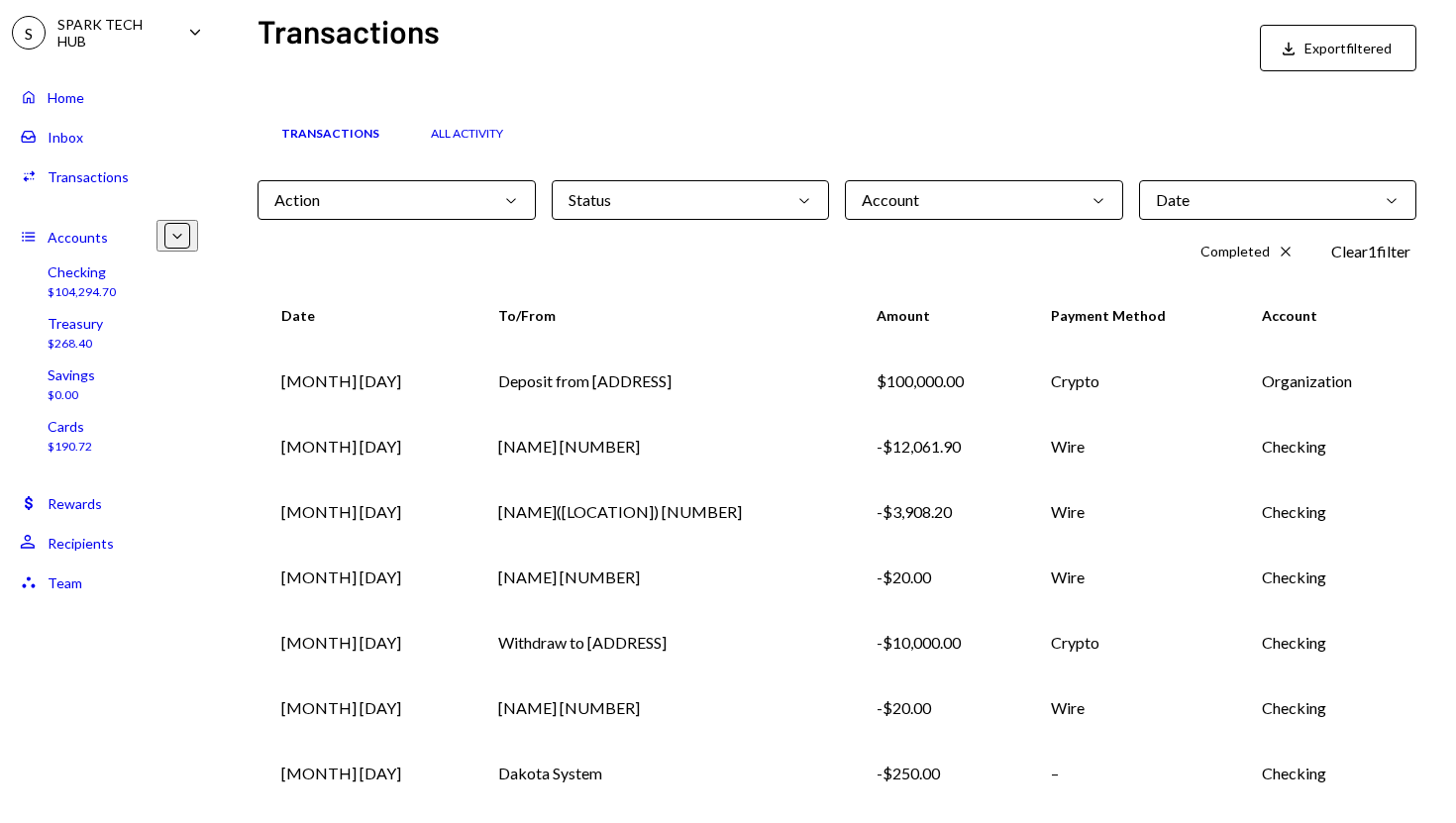 click on "Date Chevron Down" at bounding box center [1278, 200] 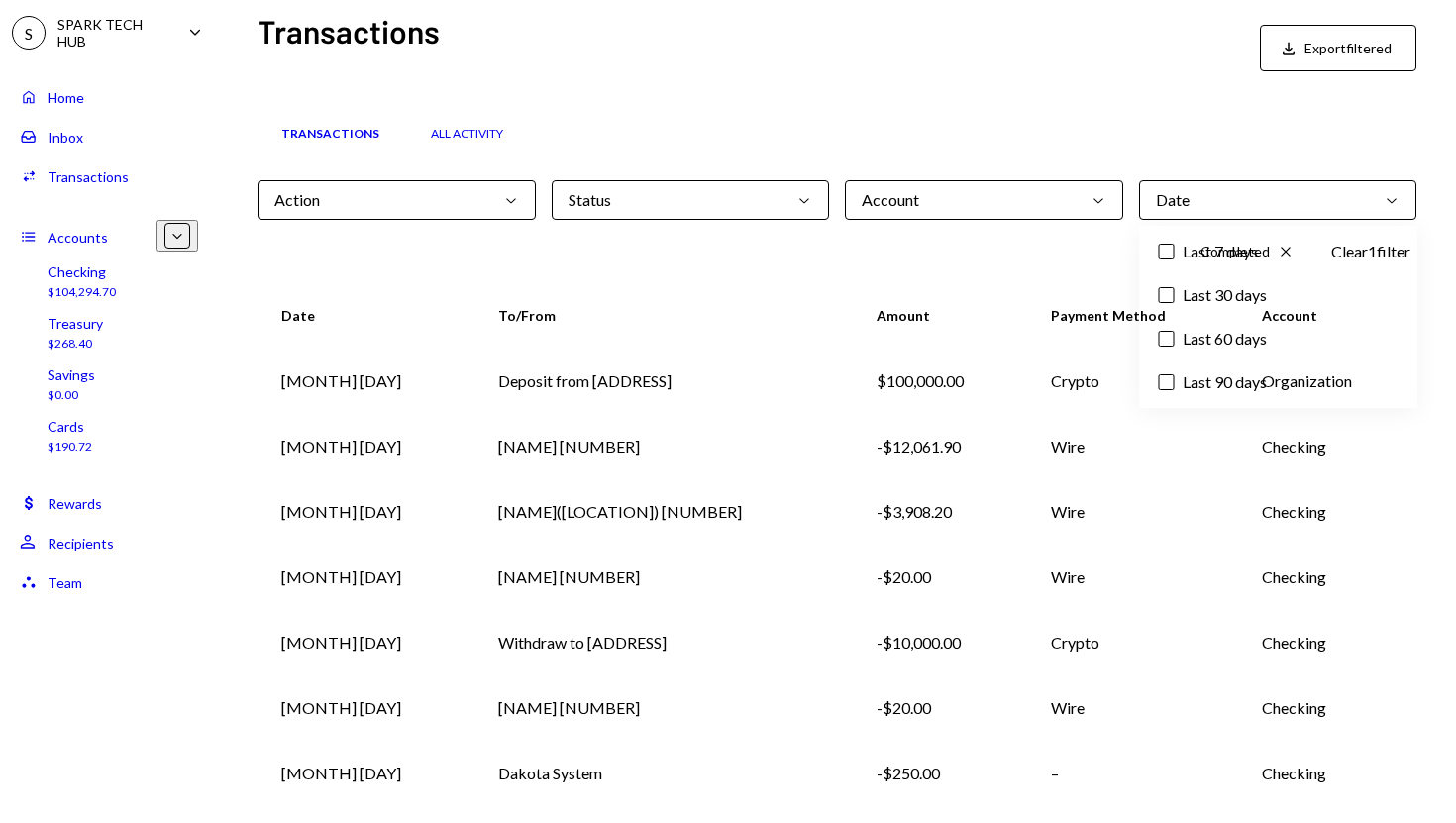 click on "Last 60 days" at bounding box center [1167, 339] 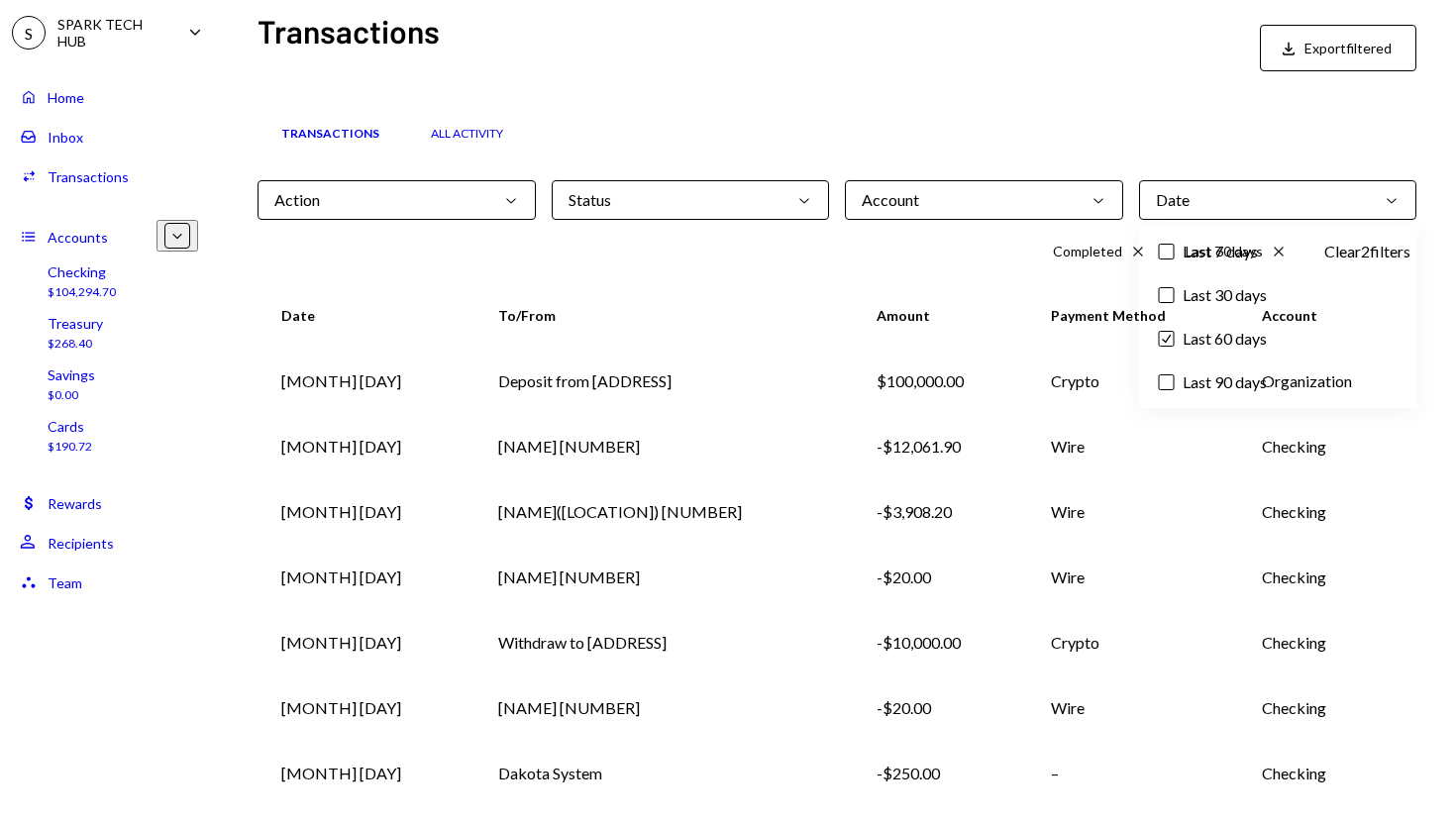 click on "Completed Cross Last 60 days Cross Clear  2  filter s" at bounding box center (837, 252) 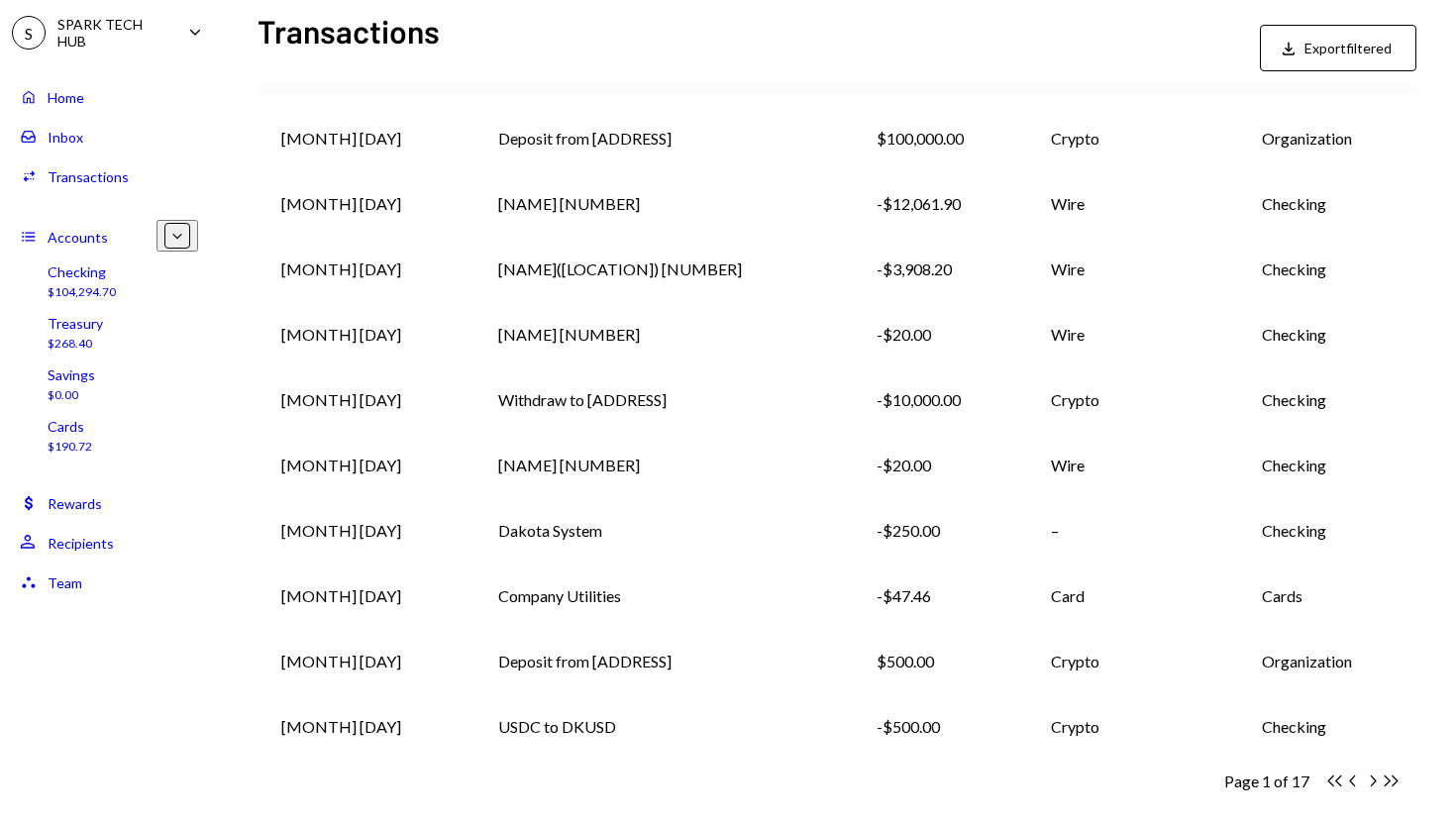 scroll, scrollTop: 0, scrollLeft: 0, axis: both 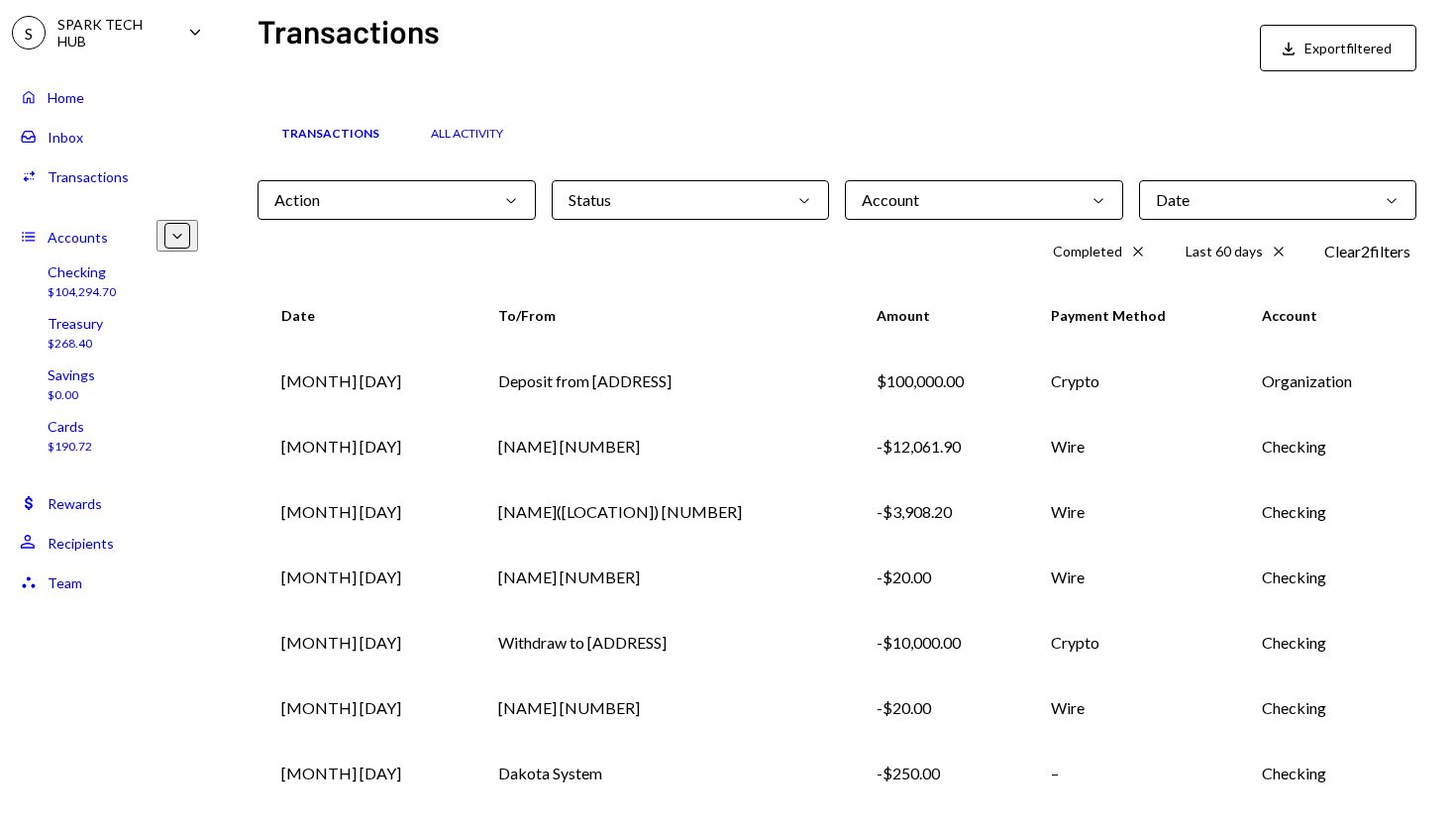 click on "Status Chevron Down" at bounding box center [690, 200] 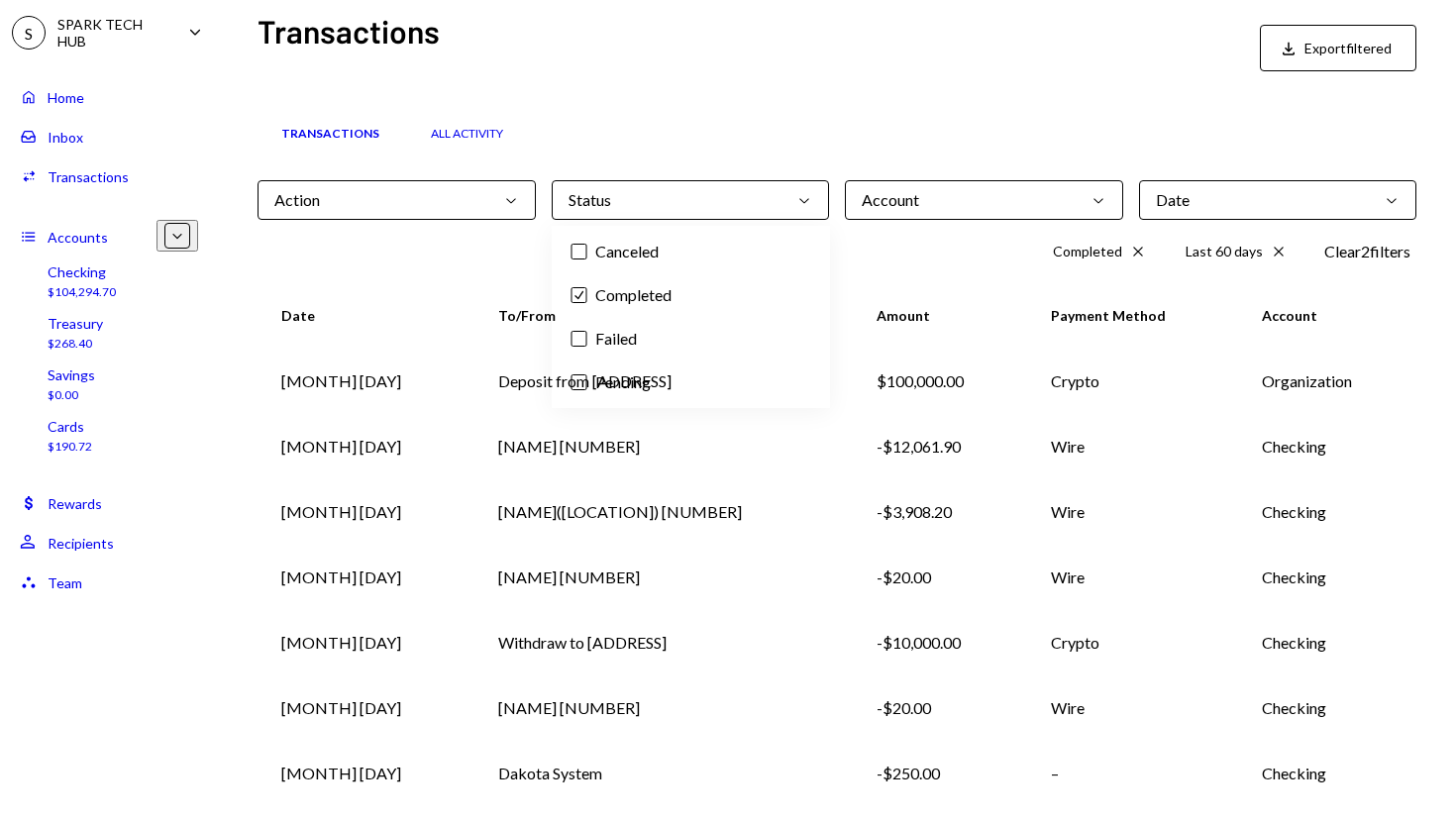 click on "Account Chevron Down" at bounding box center (984, 200) 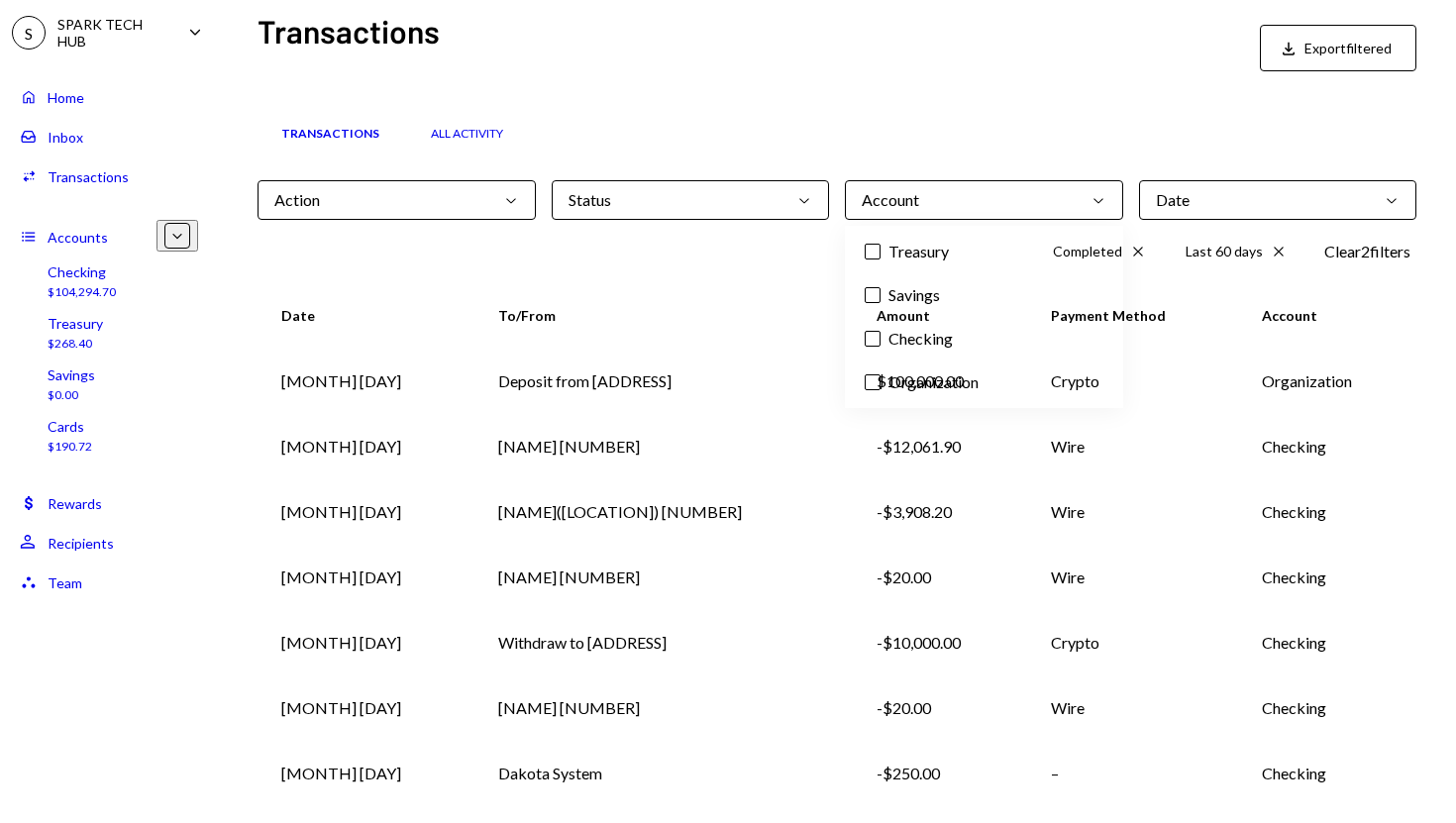 click on "Transactions All Activity Action Chevron Down Status Chevron Down Account Chevron Down Date Chevron Down Completed Cross Last 60 days Cross Clear  2  filter s Date To/From Amount Payment Method Account [MONTH] [DAY] Deposit from [ADDRESS] $100,000.00 Crypto Organization [MONTH] [DAY] [NAME] [NUMBER] -$12,061.90 Wire Checking [MONTH] [DAY] [NAME]([LOCATION]) [NUMBER] -$3,908.20 Wire Checking [MONTH] [DAY] [NAME] [NUMBER] -$20.00 Wire Checking [MONTH] [DAY] Withdraw to [ADDRESS] -$10,000.00 Crypto Checking [MONTH] [DAY] [NAME] [NUMBER] -$20.00 Wire Checking [MONTH] [DAY] [BRAND] System -$250.00 – Checking [MONTH] [DAY] [BRAND] Utilities -$47.46 Card Cards [MONTH] [DAY] Deposit from [ADDRESS] $500.00 Crypto Organization [MONTH] [DAY] USDC to DKUSD -$500.00 Crypto Checking Page 1 of 17 Double Arrow Left Chevron Left Chevron Right Double Arrow Right" at bounding box center (837, 602) 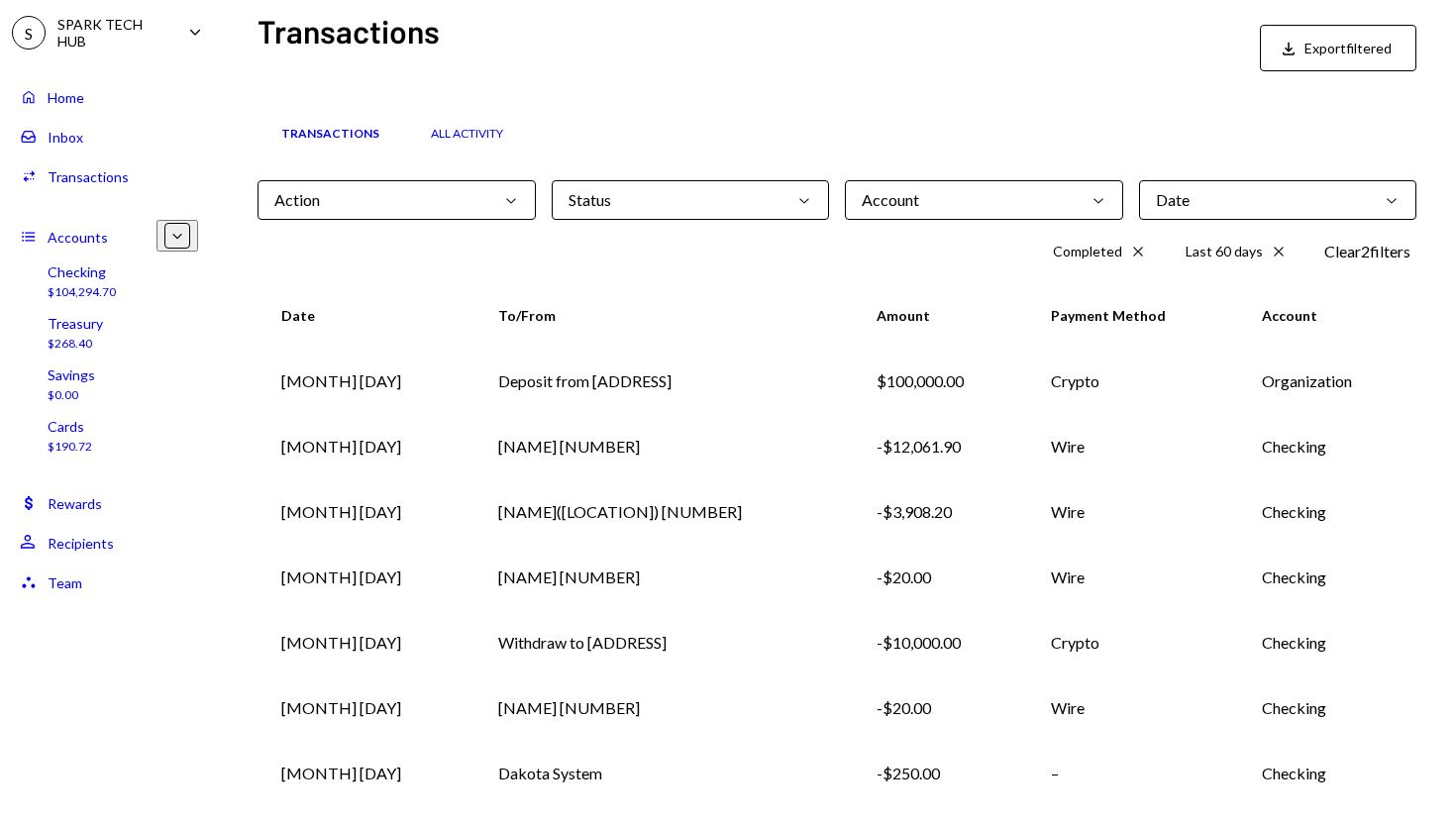 click on "Action Chevron Down" at bounding box center [396, 200] 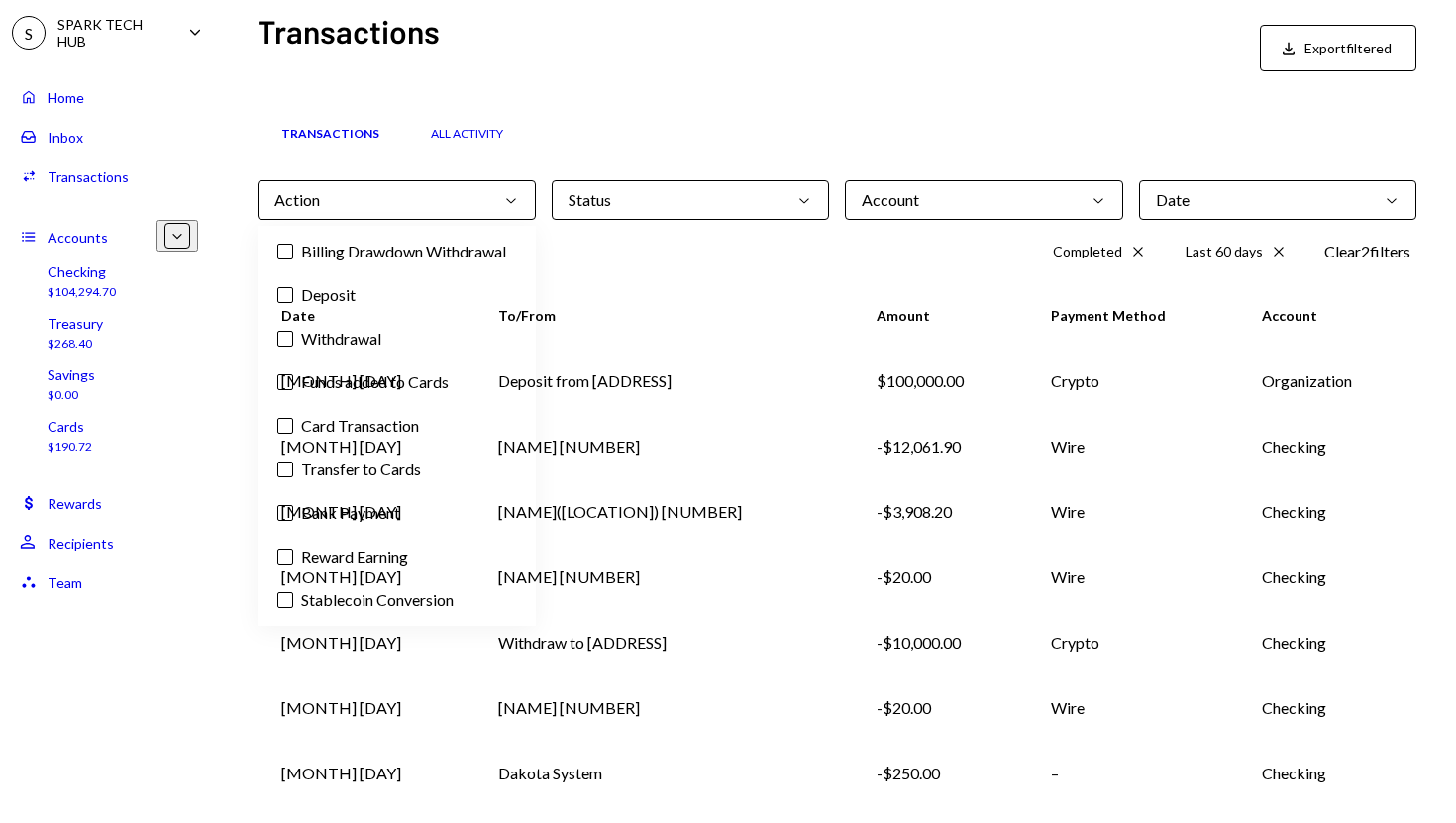 scroll, scrollTop: 28, scrollLeft: 0, axis: vertical 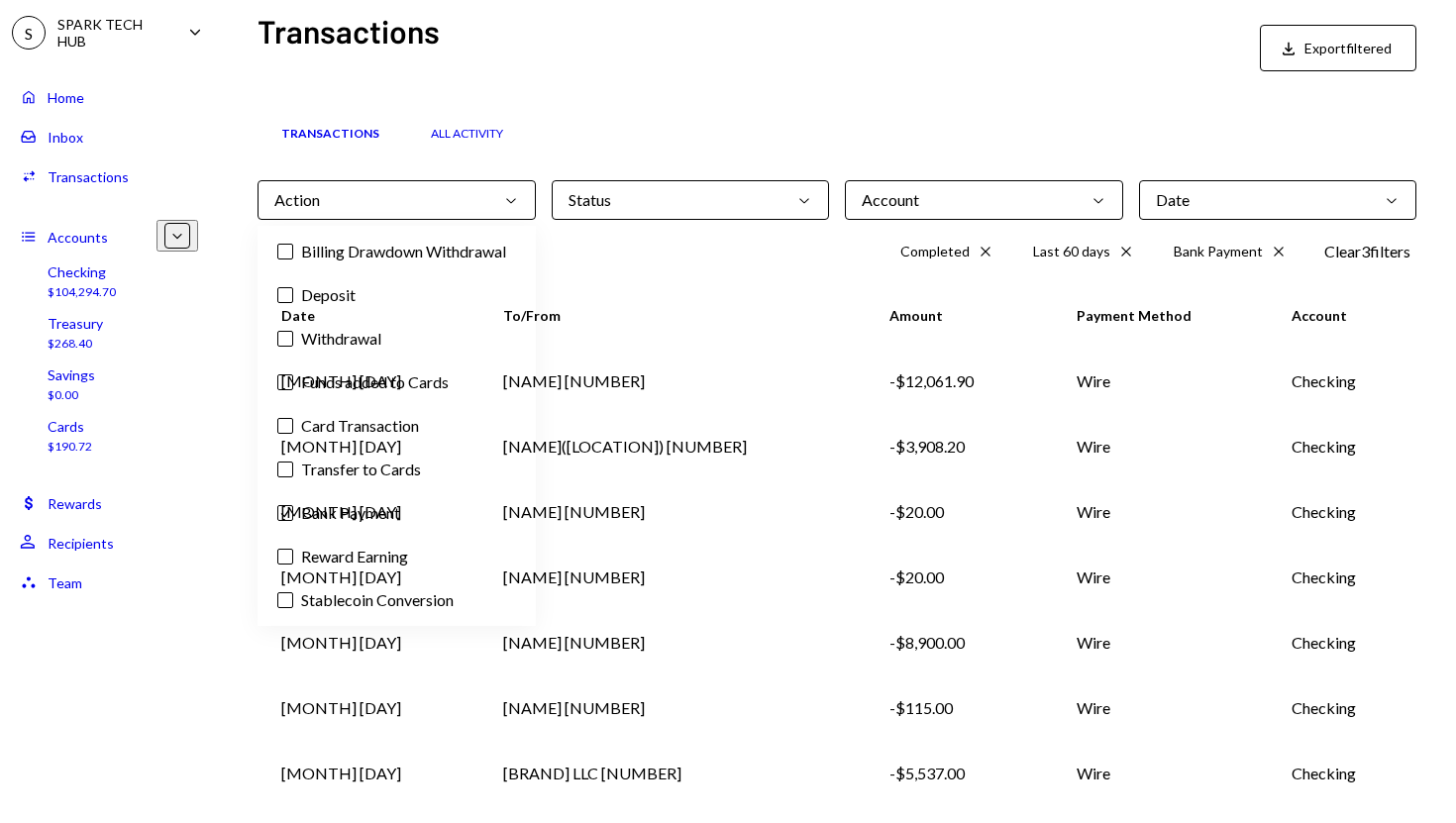 click on "Transactions All Activity Action Chevron Down Status Chevron Down Account Chevron Down Date Chevron Down Completed Cross Last 60 days Cross Bank Payment Cross Clear  3  filter s Date To/From Amount Payment Method Account [MONTH] [DAY] [NAME] [NUMBER] -$12,061.90 Wire Checking [MONTH] [DAY] [NAME]([LOCATION]) [NUMBER] -$3,908.20 Wire Checking [MONTH] [DAY] [NAME] [NUMBER] -$20.00 Wire Checking [MONTH] [DAY] [NAME] [NUMBER] -$20.00 Wire Checking [MONTH] [DAY] [NAME] [NUMBER] -$8,900.00 Wire Checking [MONTH] [DAY] [NAME] [NUMBER] -$115.00 Wire Checking [MONTH] [DAY] [BRAND] LLC [NUMBER] -$5,537.00 Wire Checking [MONTH] [DAY] [BRAND] [NUMBER] -$186,335.00 ACH Checking [MONTH] [DAY] [BRAND] LLC [NUMBER] -$1,200.00 Wire Checking [MONTH] [DAY] [BRAND] LLC [NUMBER] -$6,720.00 Wire Checking Page 1 of 5 Double Arrow Left Chevron Left Chevron Right Double Arrow Right" at bounding box center [837, 602] 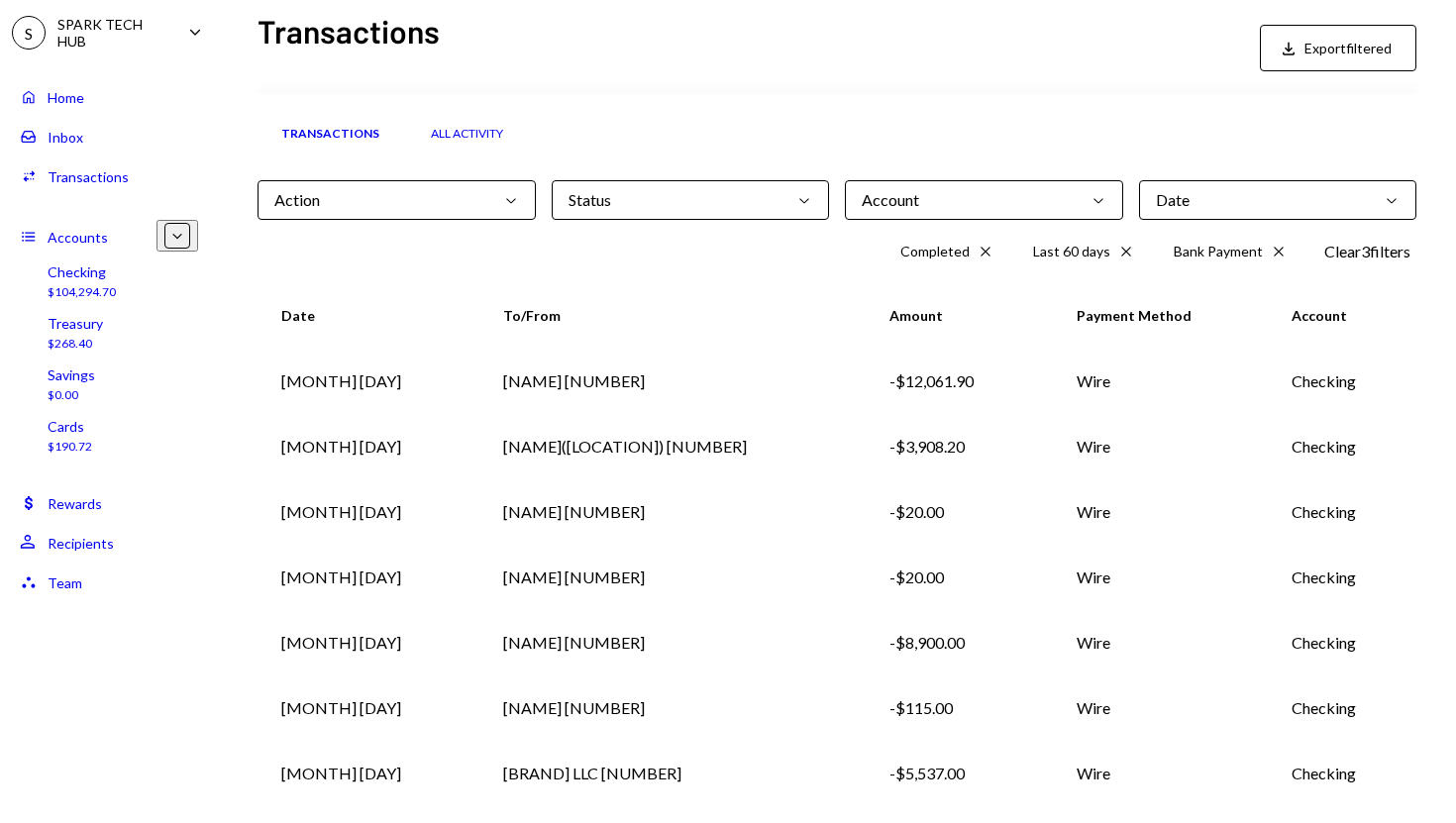 scroll, scrollTop: 243, scrollLeft: 0, axis: vertical 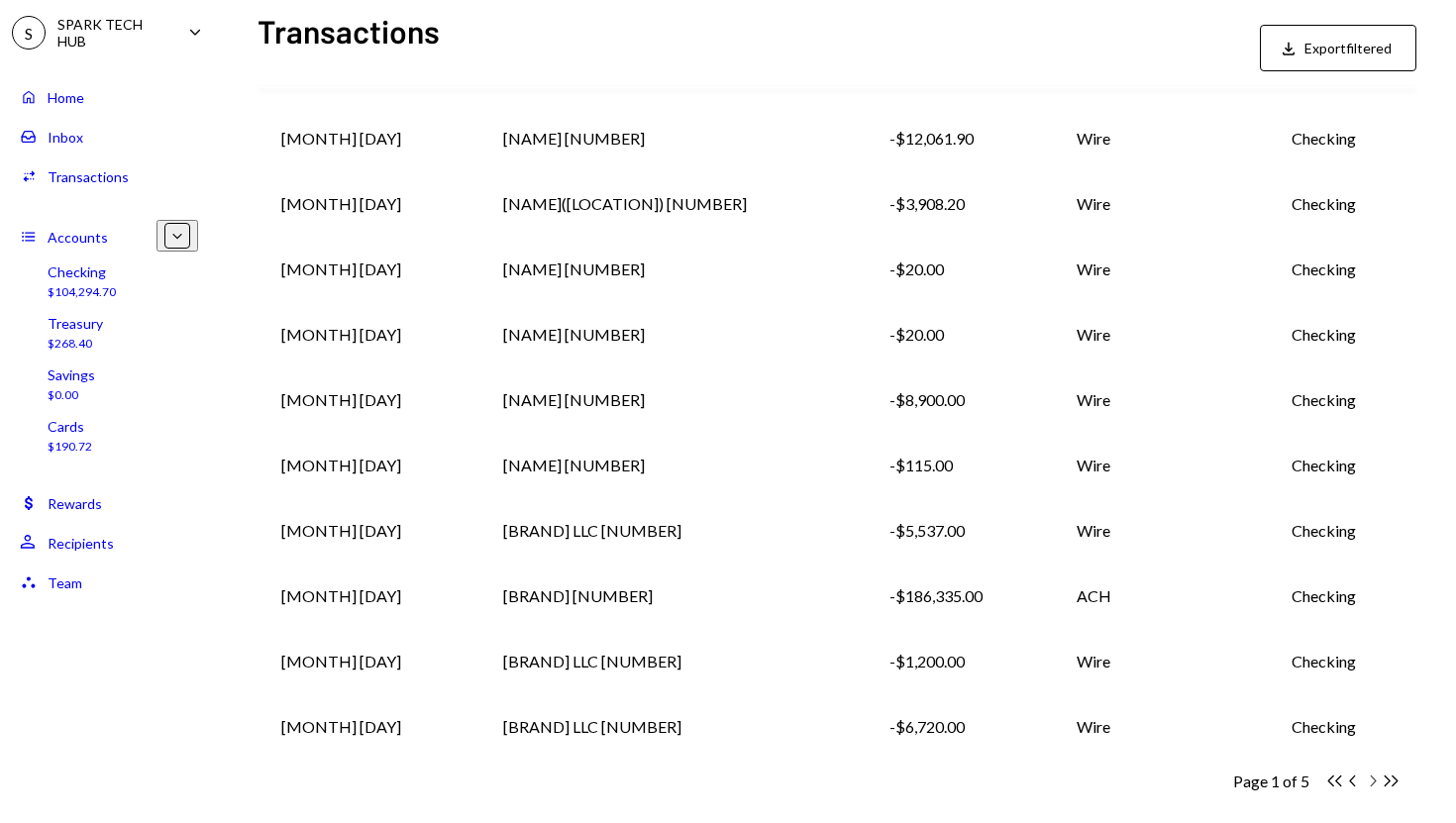 click on "Chevron Right" at bounding box center [1334, 780] 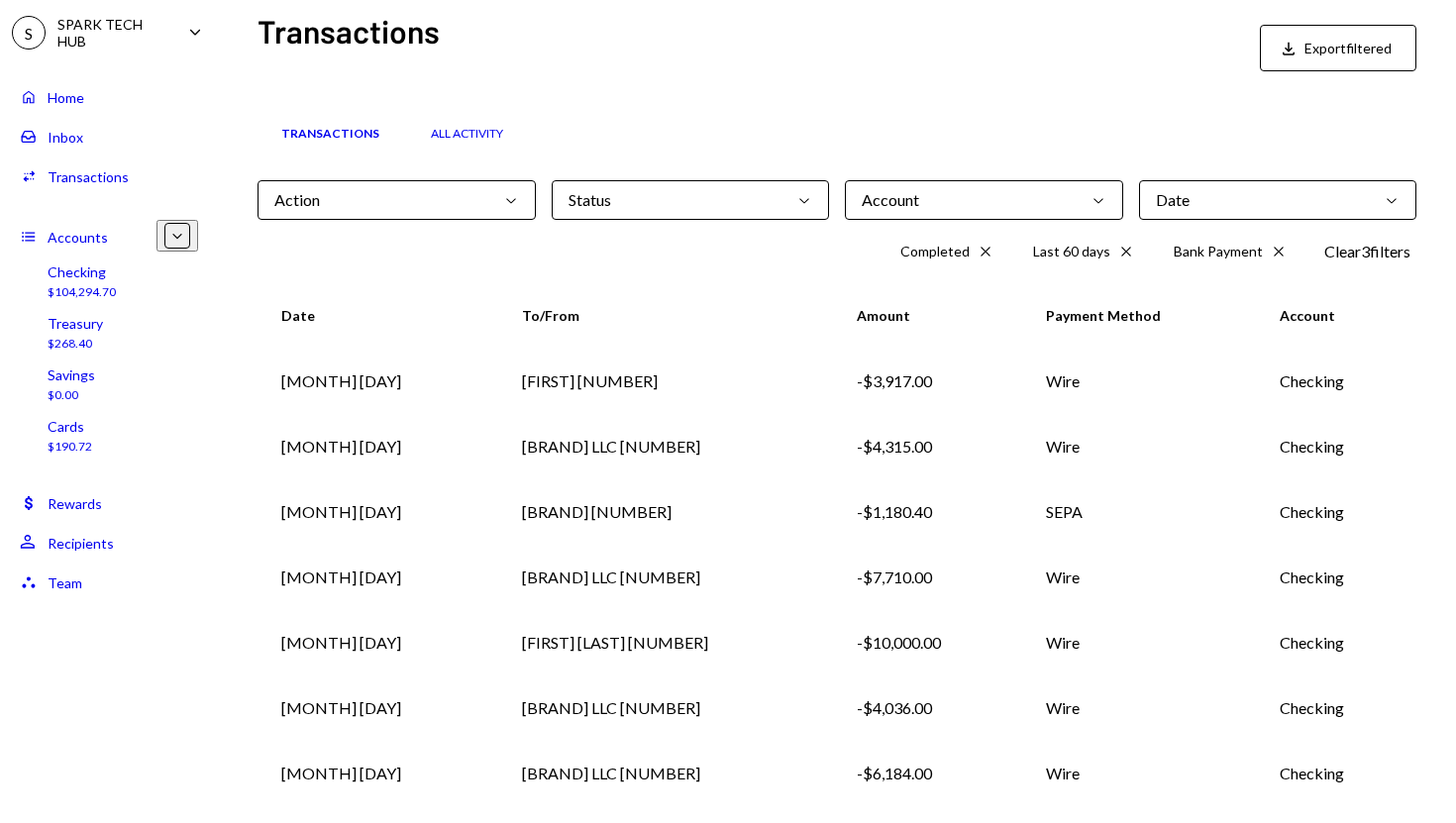 scroll, scrollTop: 243, scrollLeft: 0, axis: vertical 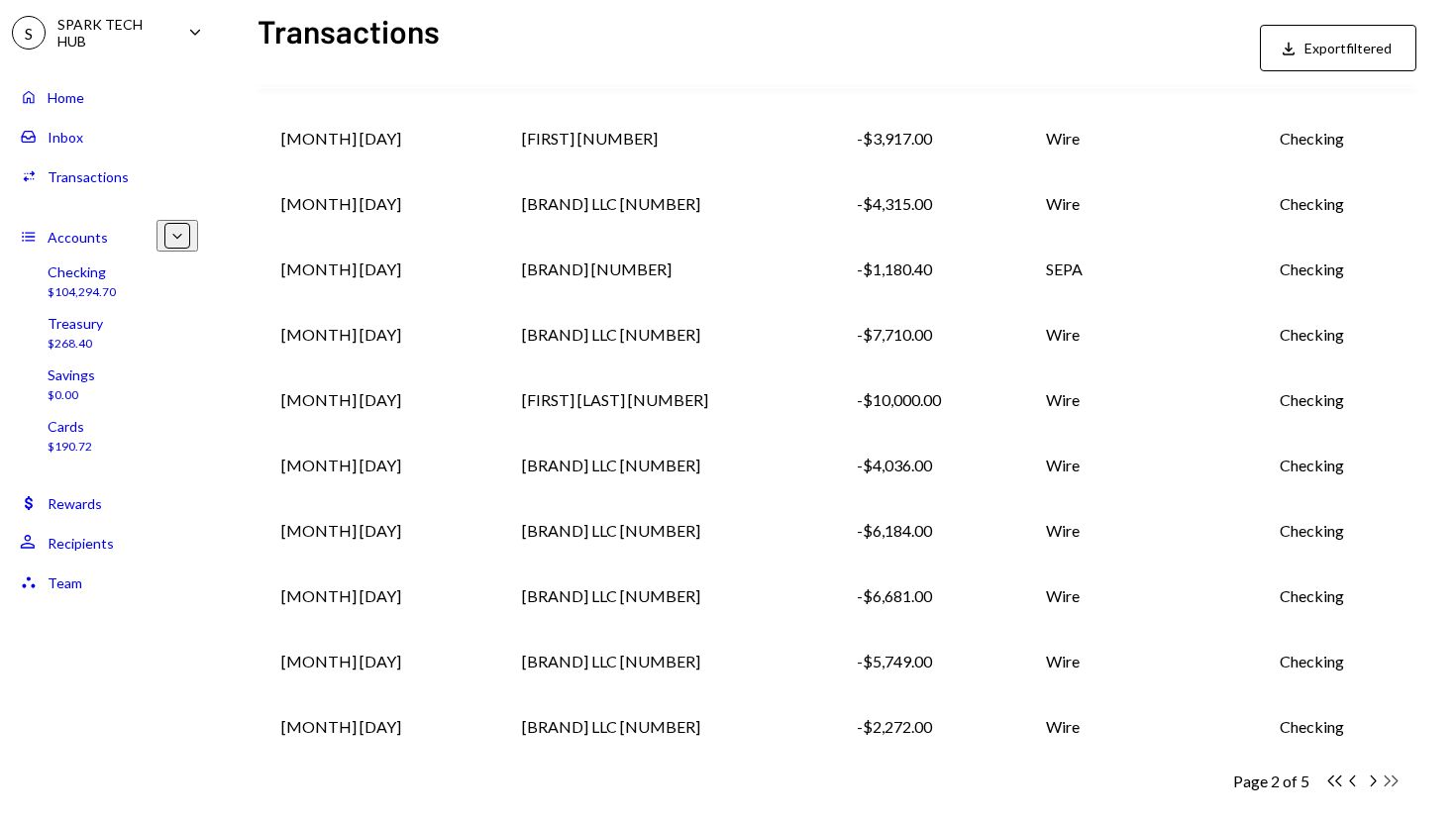 click on "Double Arrow Right" at bounding box center (1334, 780) 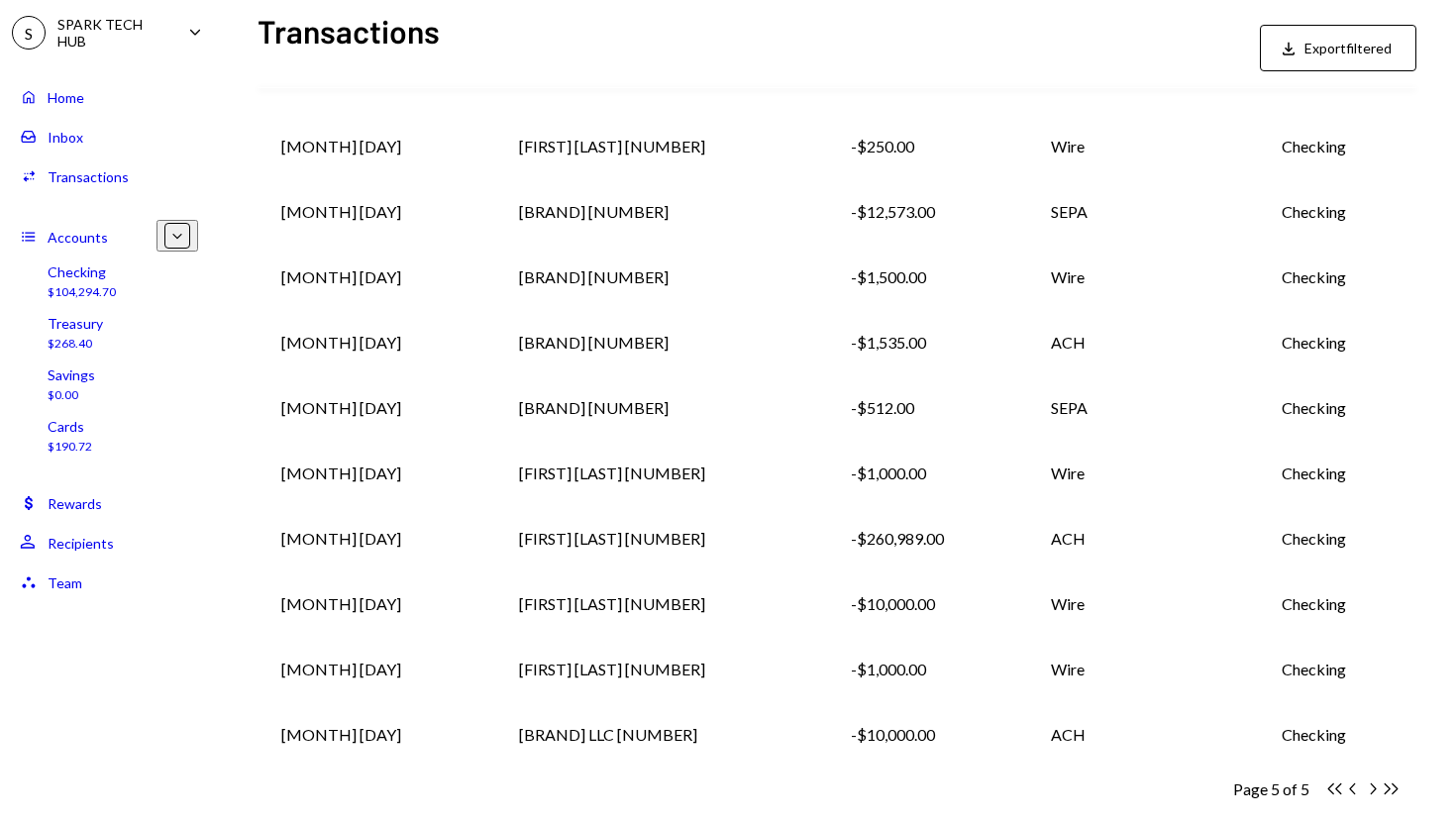 scroll, scrollTop: 243, scrollLeft: 0, axis: vertical 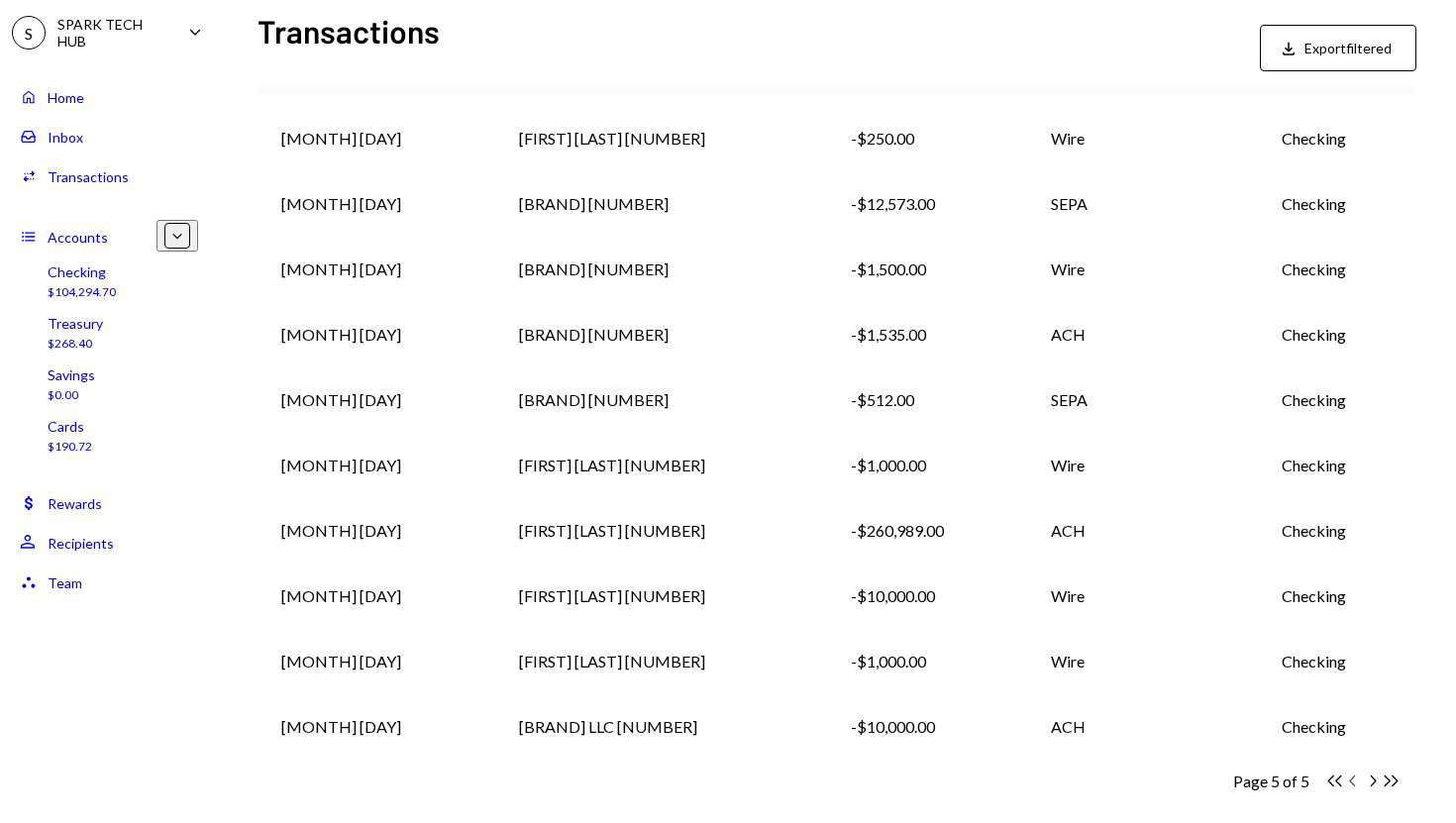 click on "Chevron Left" at bounding box center (1334, 780) 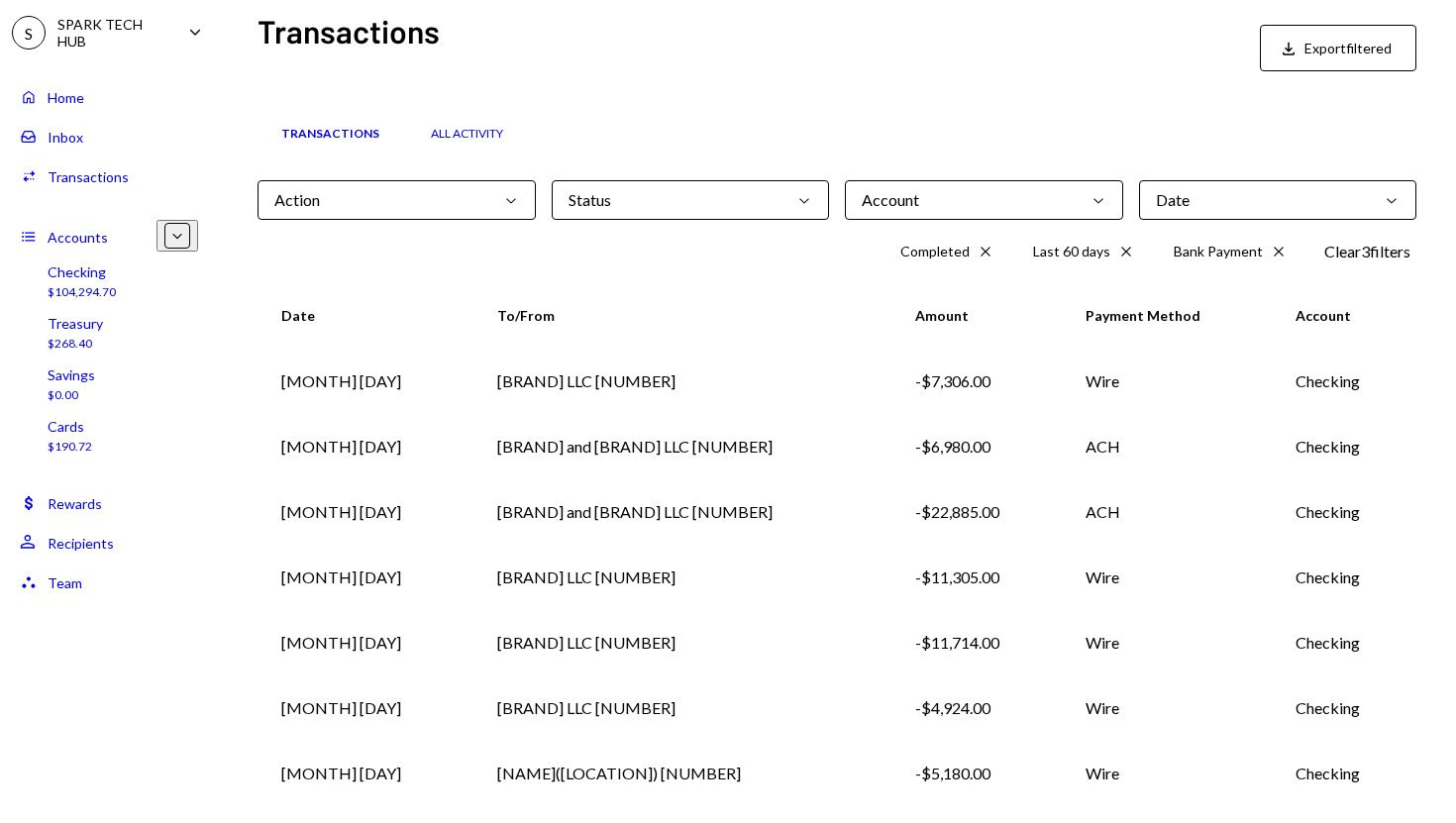 scroll, scrollTop: 243, scrollLeft: 0, axis: vertical 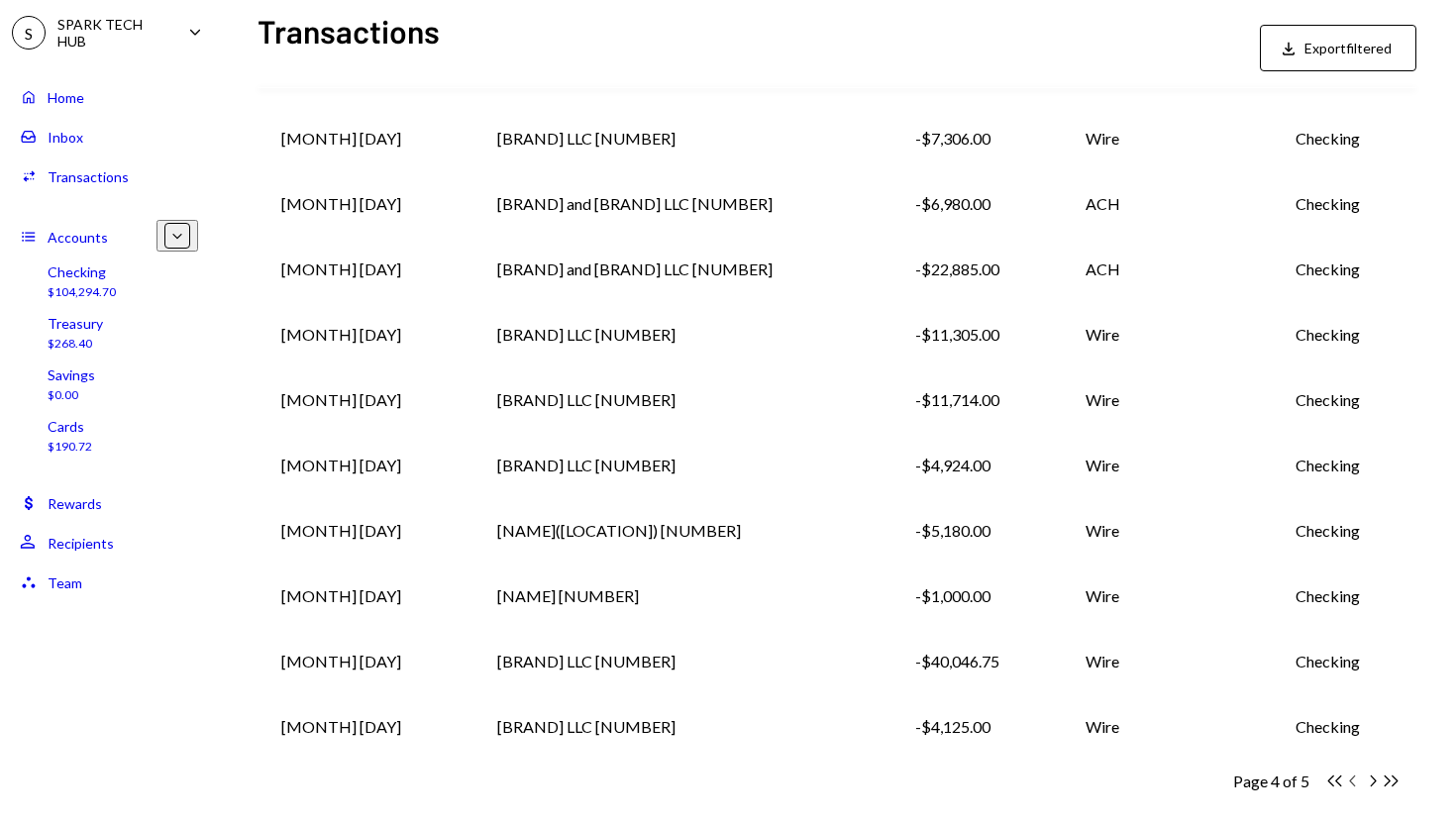 click on "Chevron Left" at bounding box center (1334, 780) 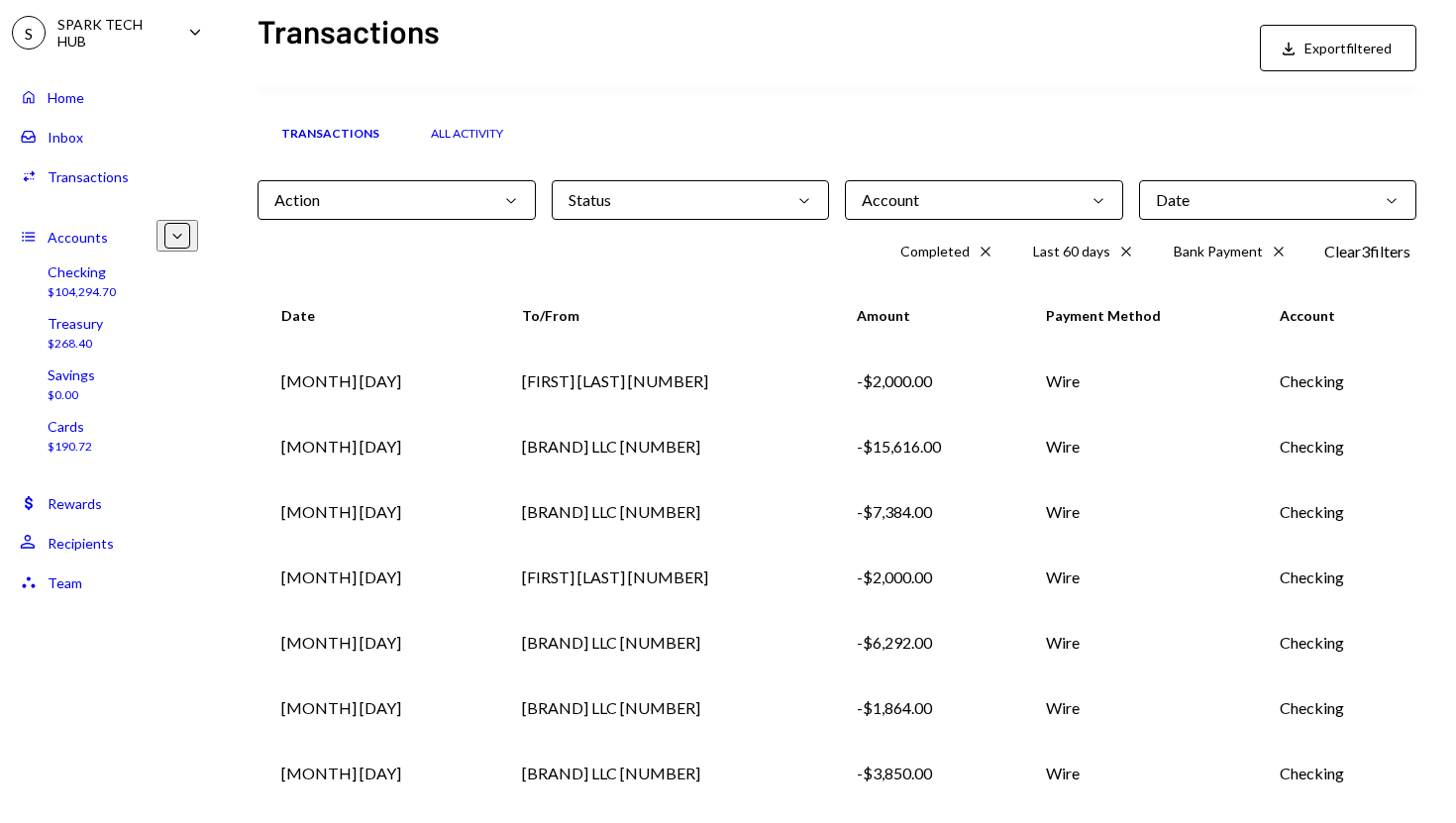 scroll, scrollTop: 243, scrollLeft: 0, axis: vertical 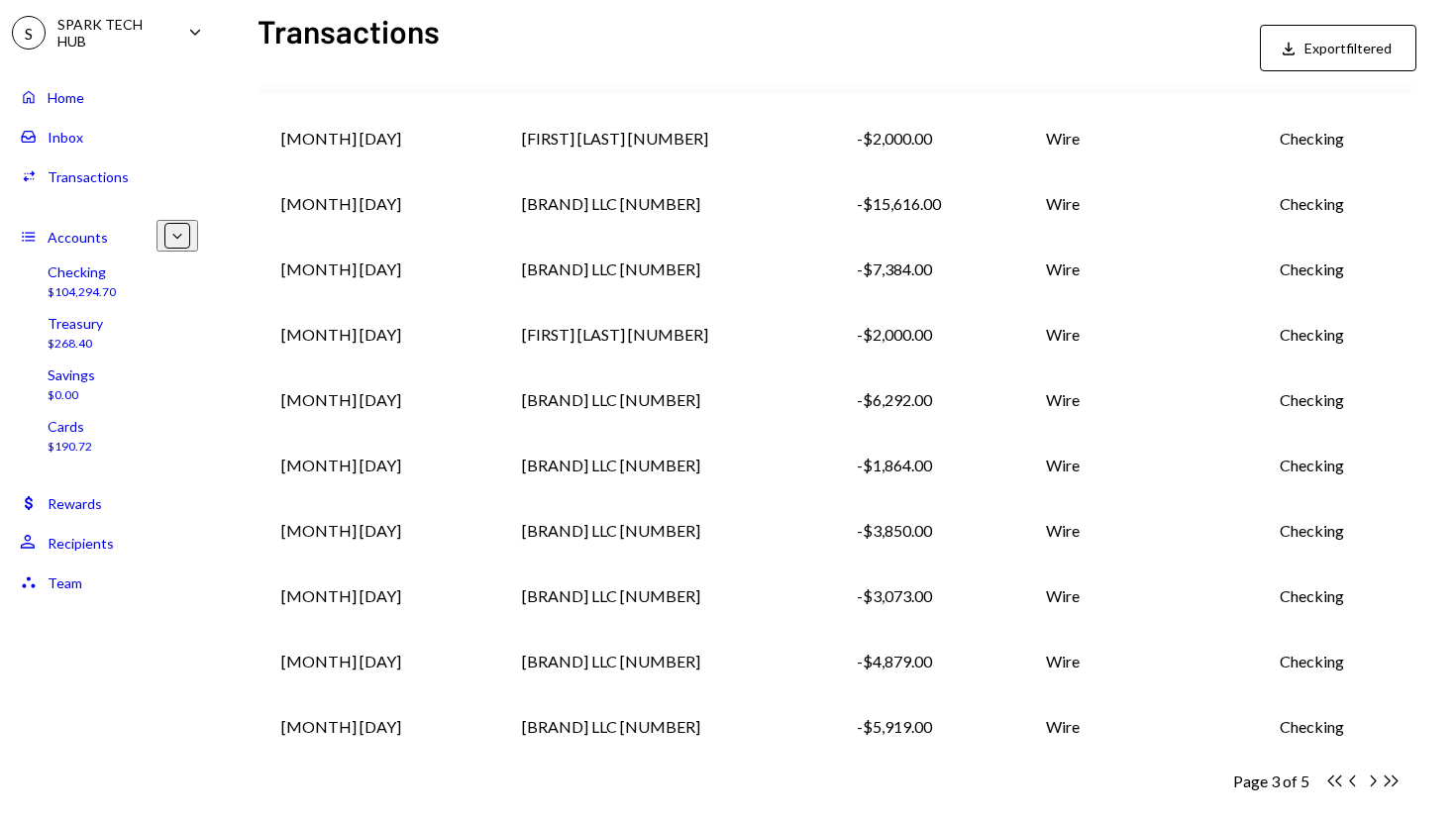 click on "Home Home Inbox Inbox Activities Transactions Accounts Accounts Caret Down Checking $104,294.70 Treasury $268.40 Savings $0.00 Cards $190.72 Dollar Rewards User Recipients Team Team" at bounding box center [109, 328] 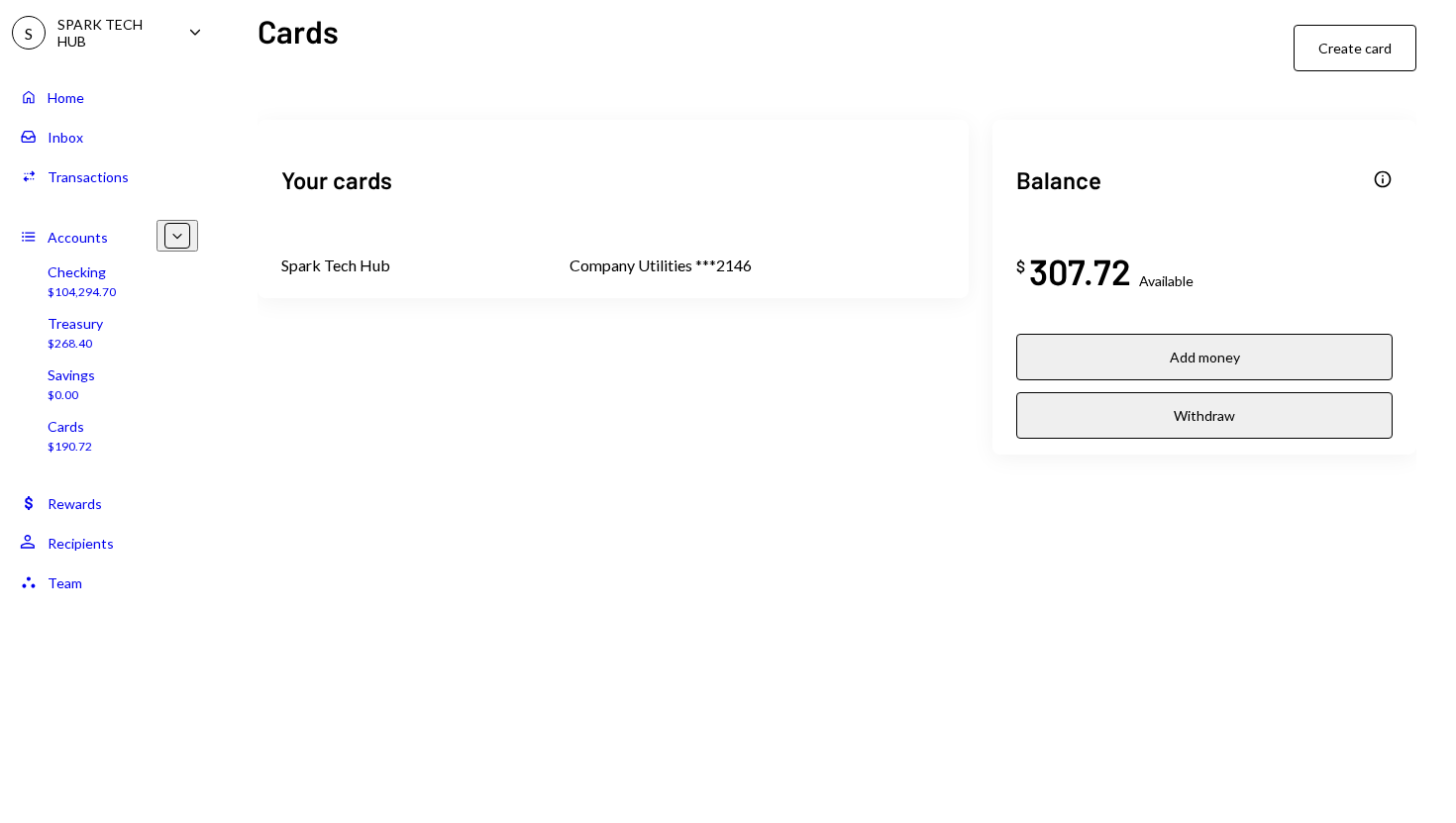 click on "Home Home" at bounding box center [109, 97] 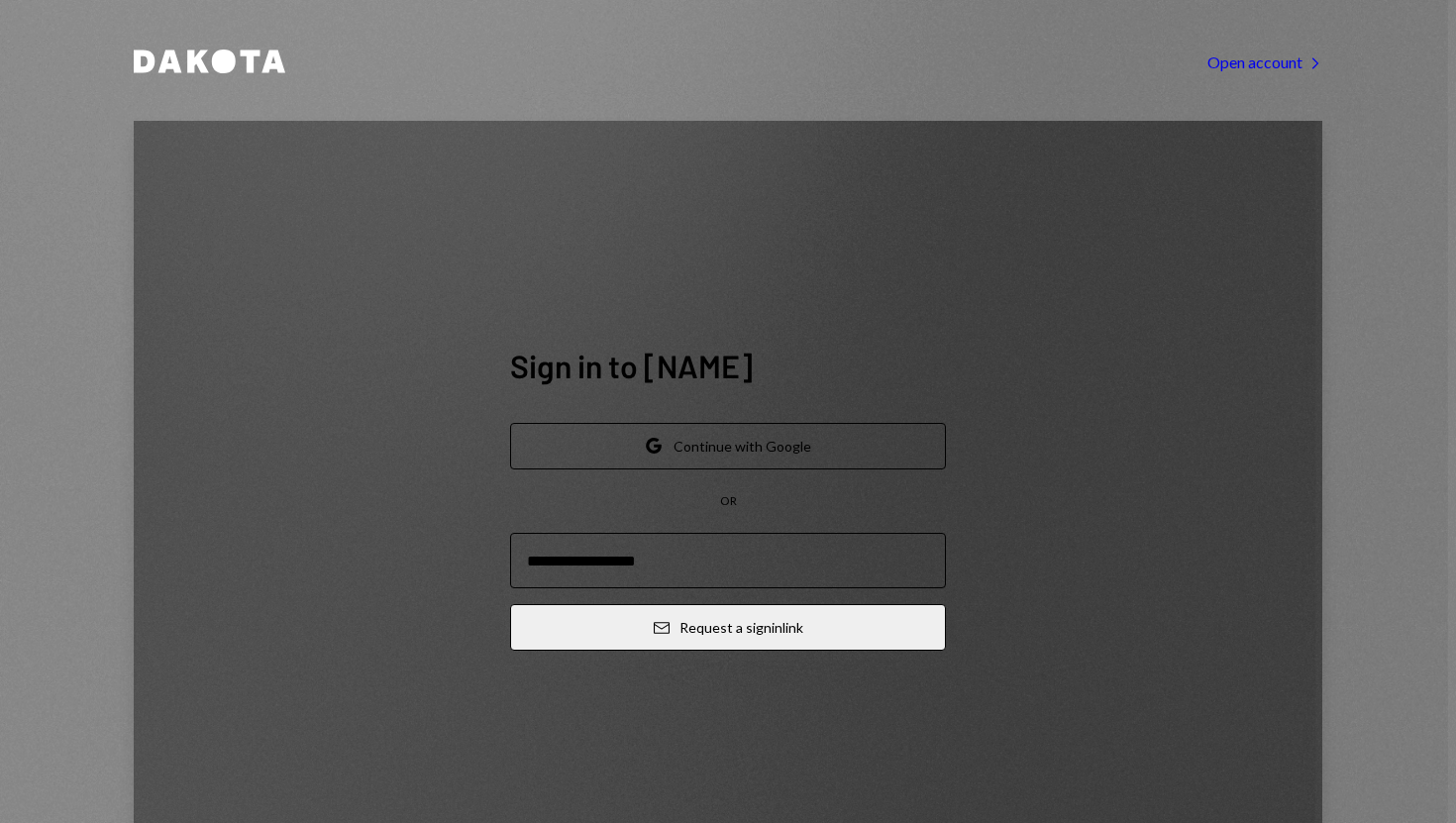 scroll, scrollTop: 0, scrollLeft: 0, axis: both 